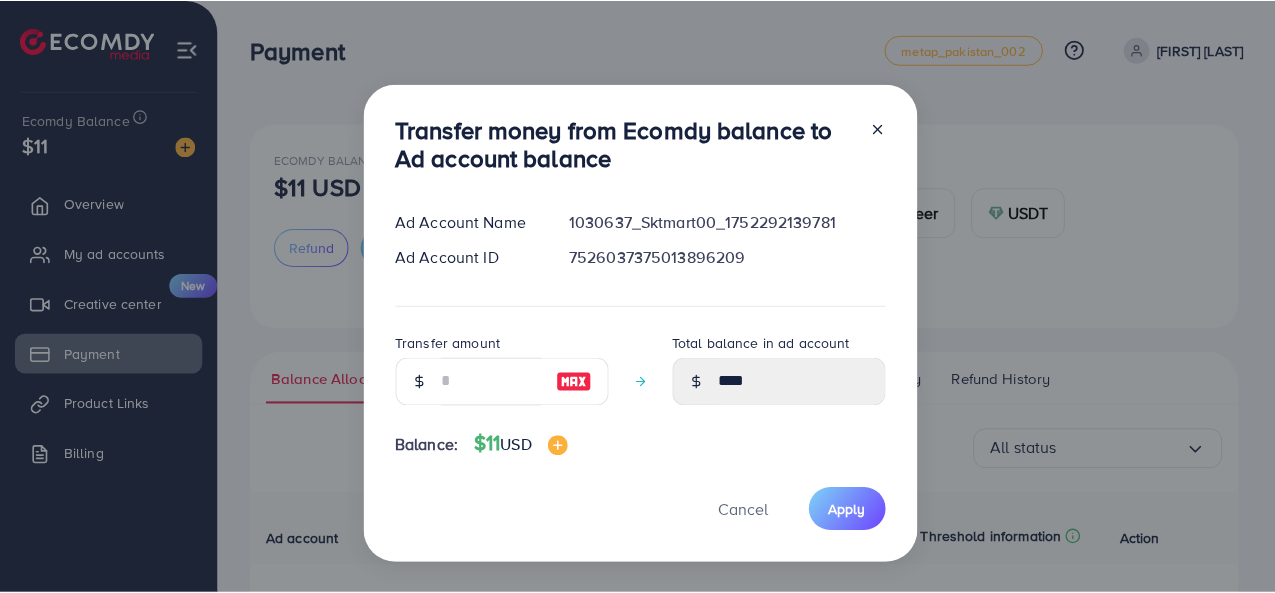 scroll, scrollTop: 158, scrollLeft: 0, axis: vertical 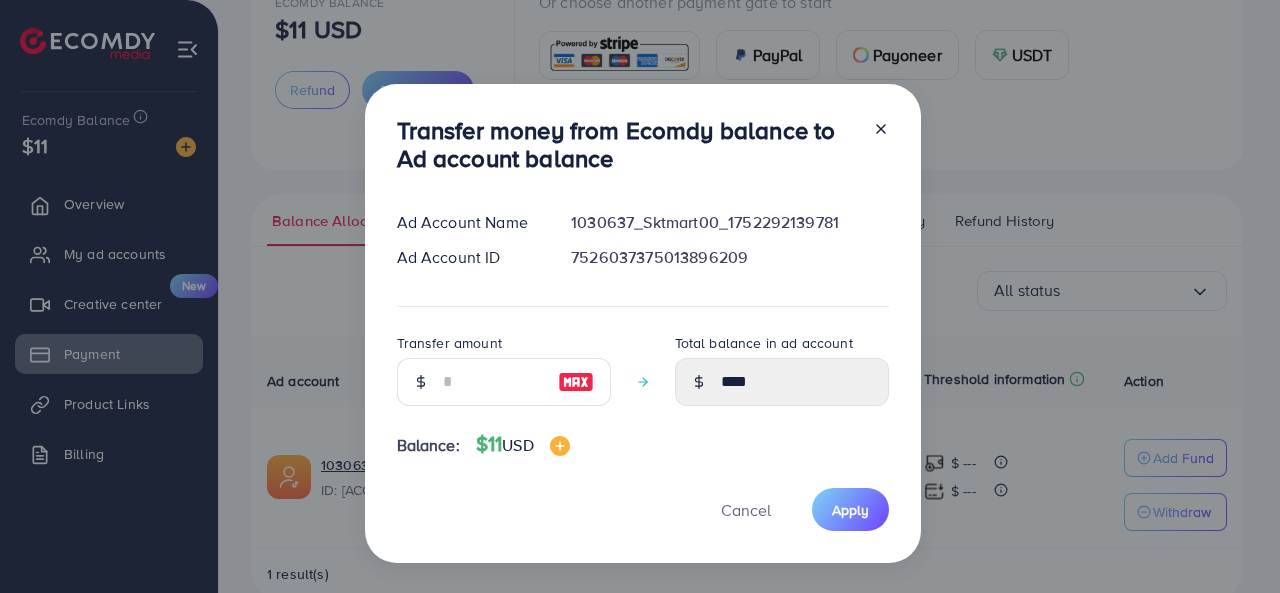 click at bounding box center [576, 382] 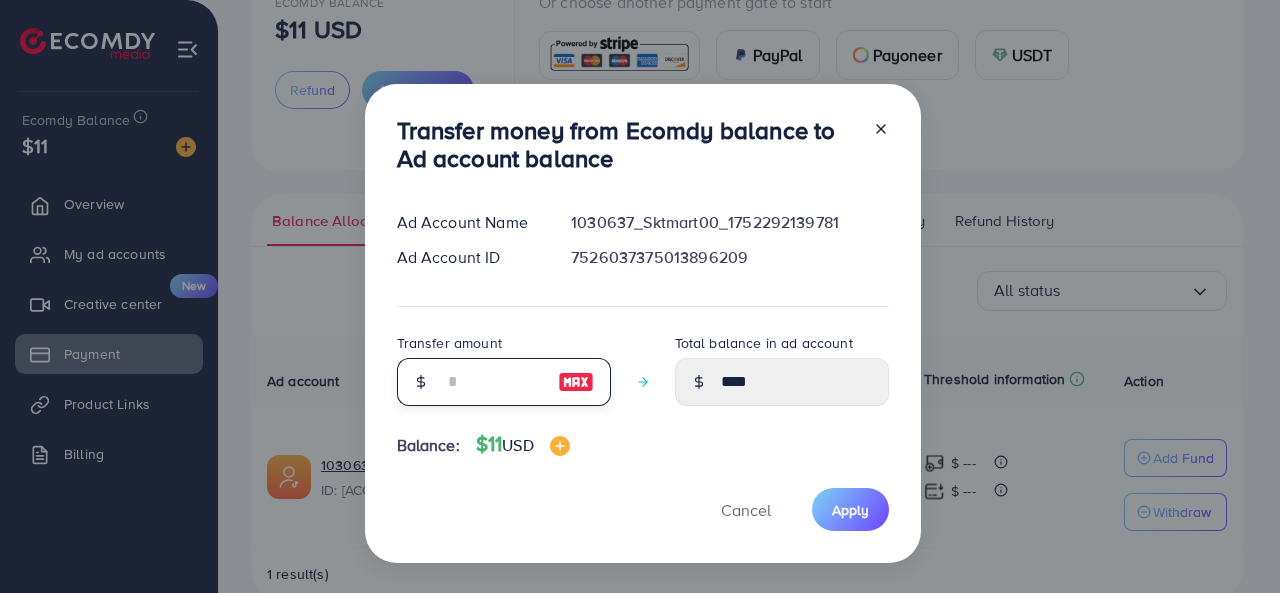 click at bounding box center [493, 382] 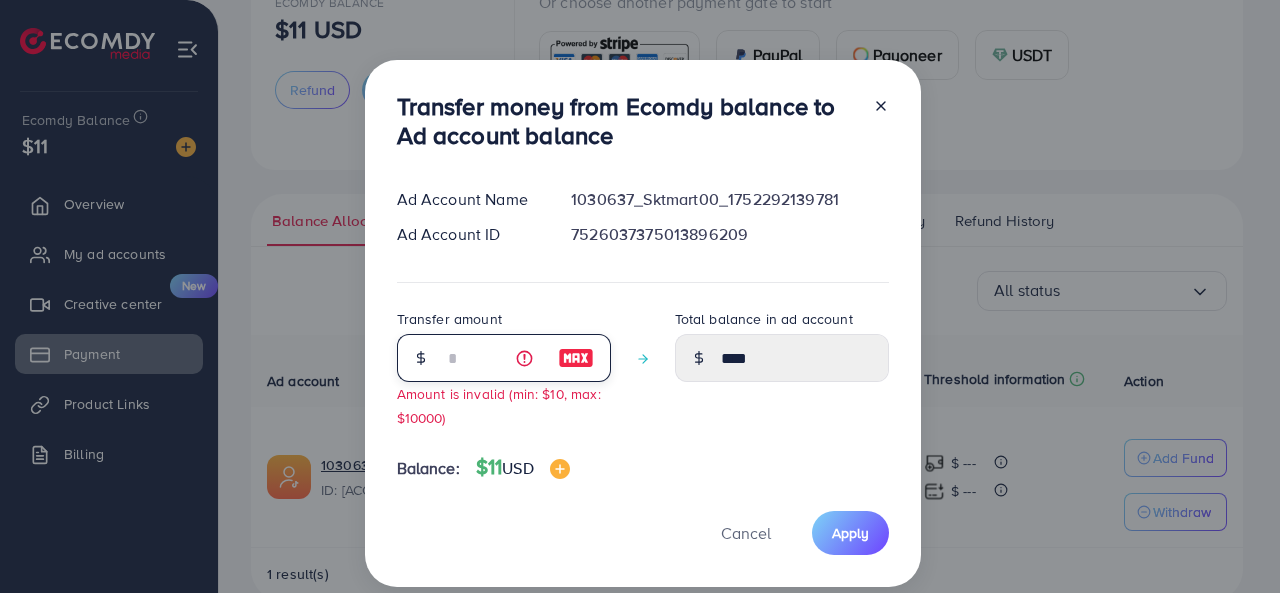 type on "**" 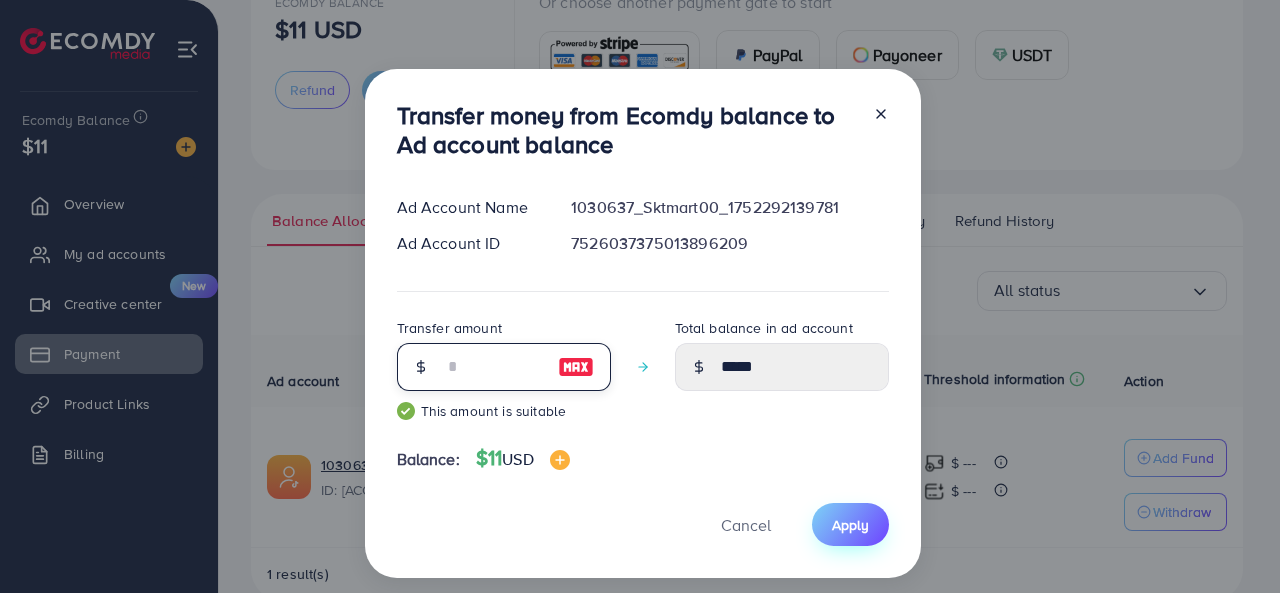 type on "**" 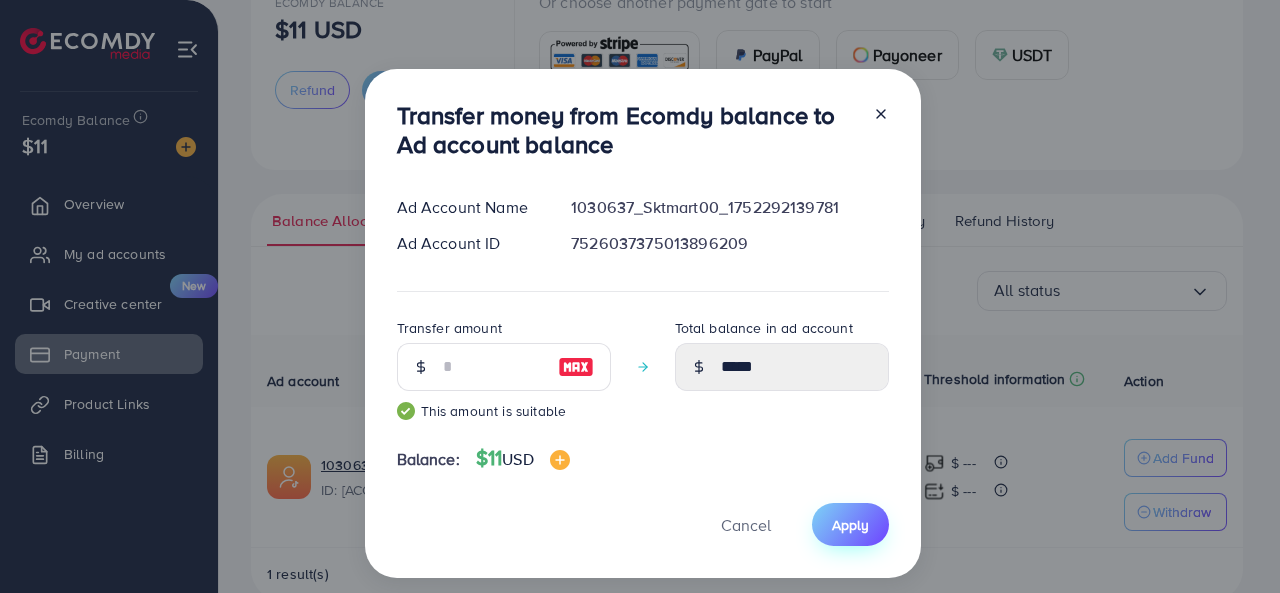 click on "Apply" at bounding box center [850, 524] 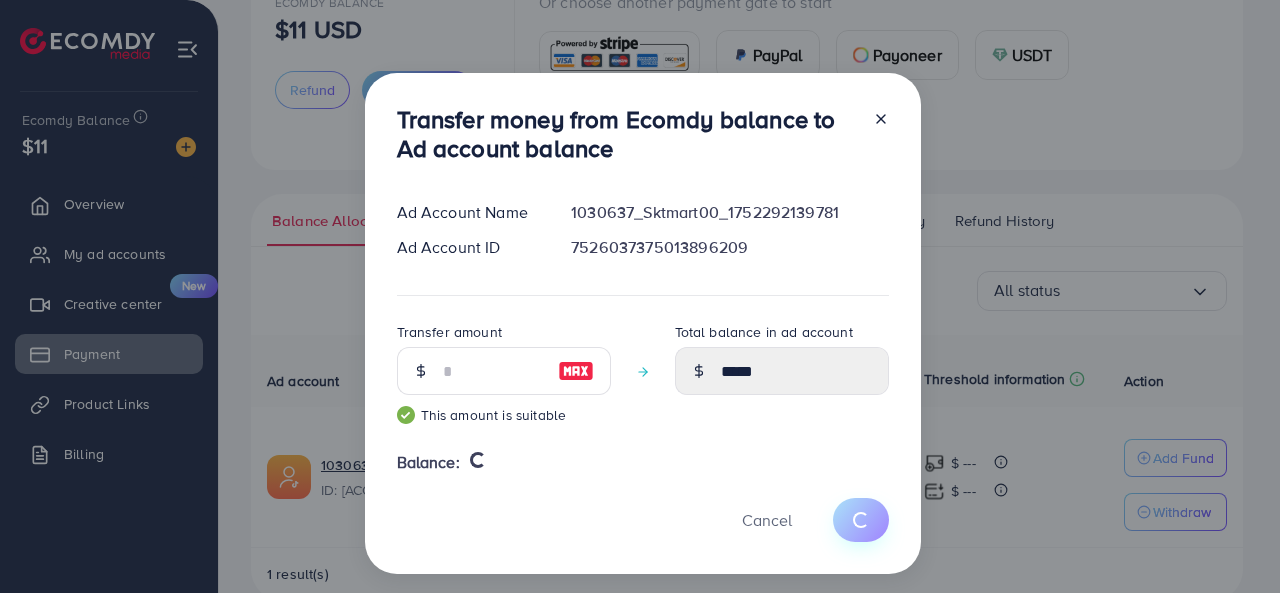 type 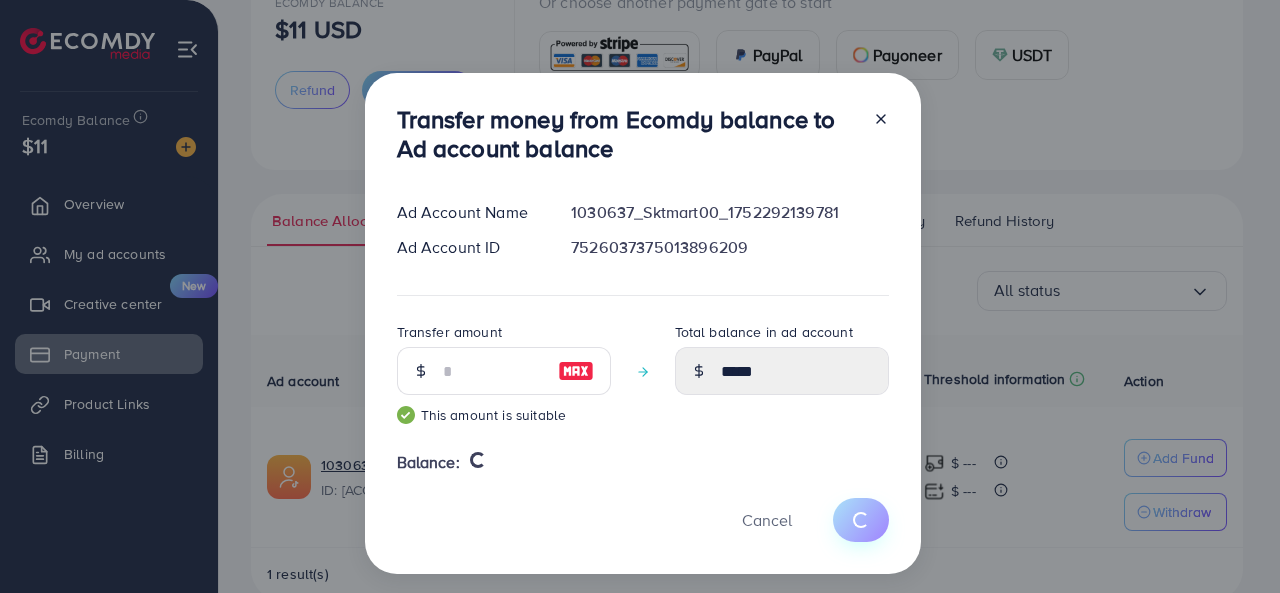 type on "****" 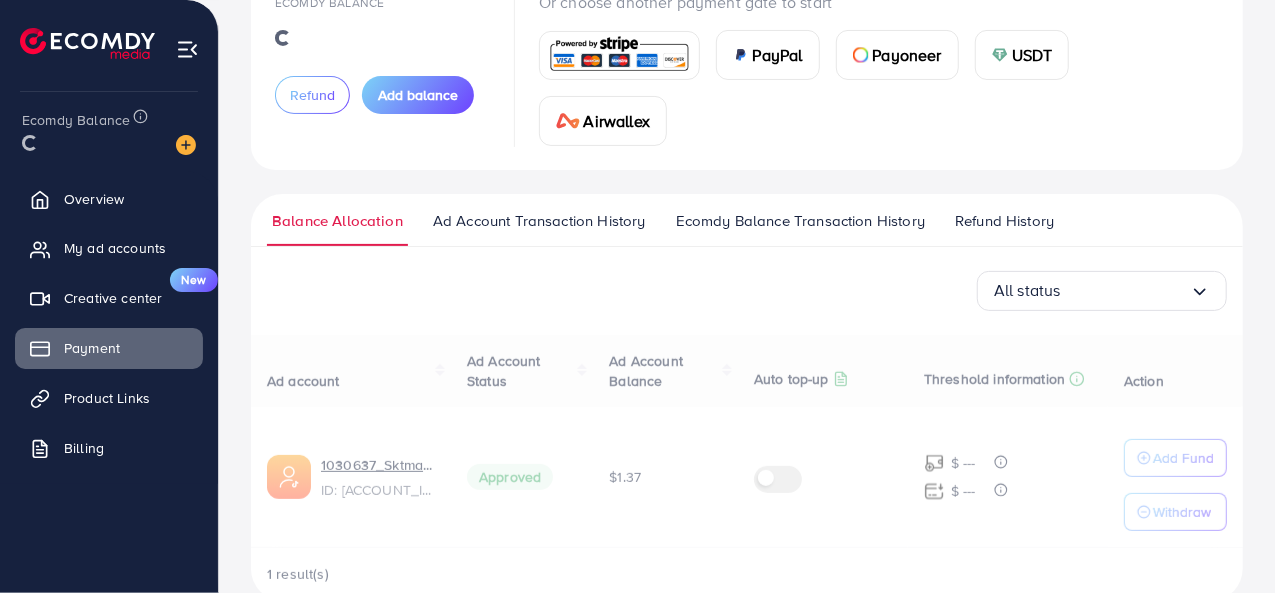 click on "Ad account Ad Account Status Ad Account Balance Auto top-up Threshold information Action            1030637_Sktmart00_1752292139781  ID: 7526037375013896209  Approved   $1.37   $ ---   $ ---   Add Fund   Withdraw          1 result(s)" at bounding box center [747, 468] 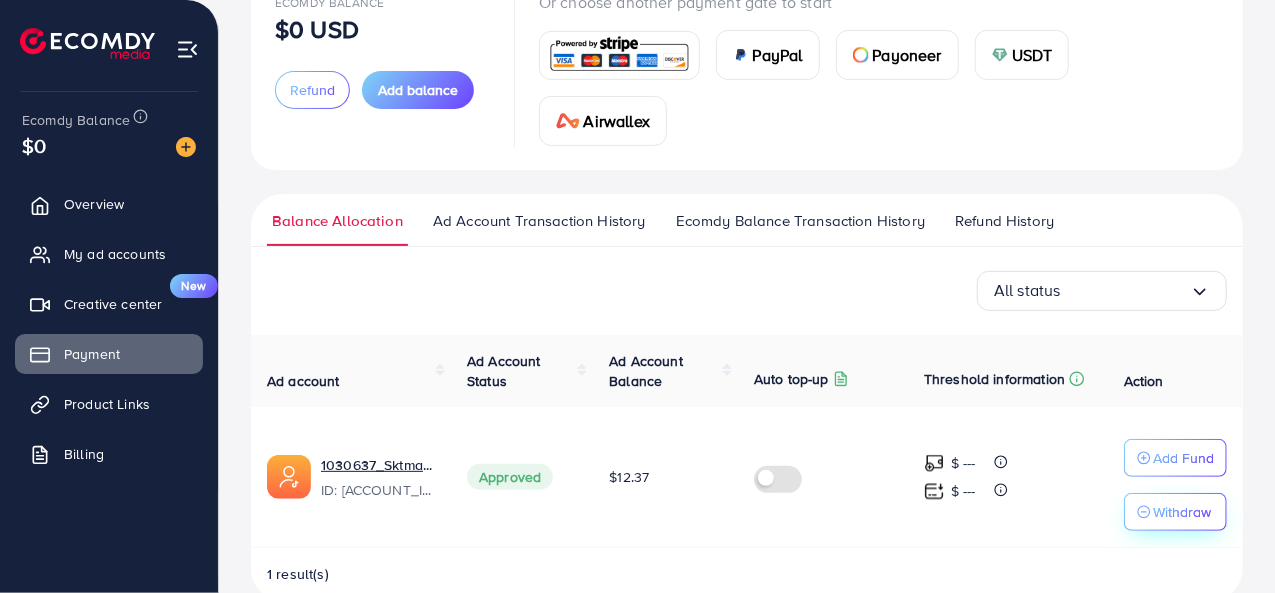 click on "Withdraw" at bounding box center (1174, 512) 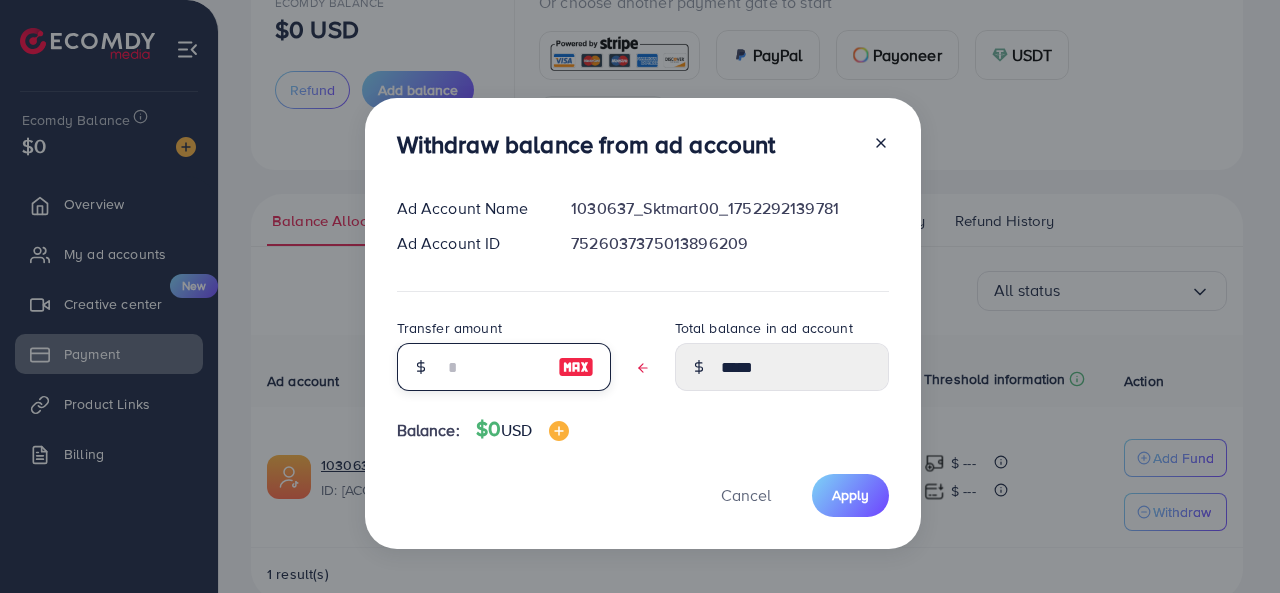 click at bounding box center [493, 367] 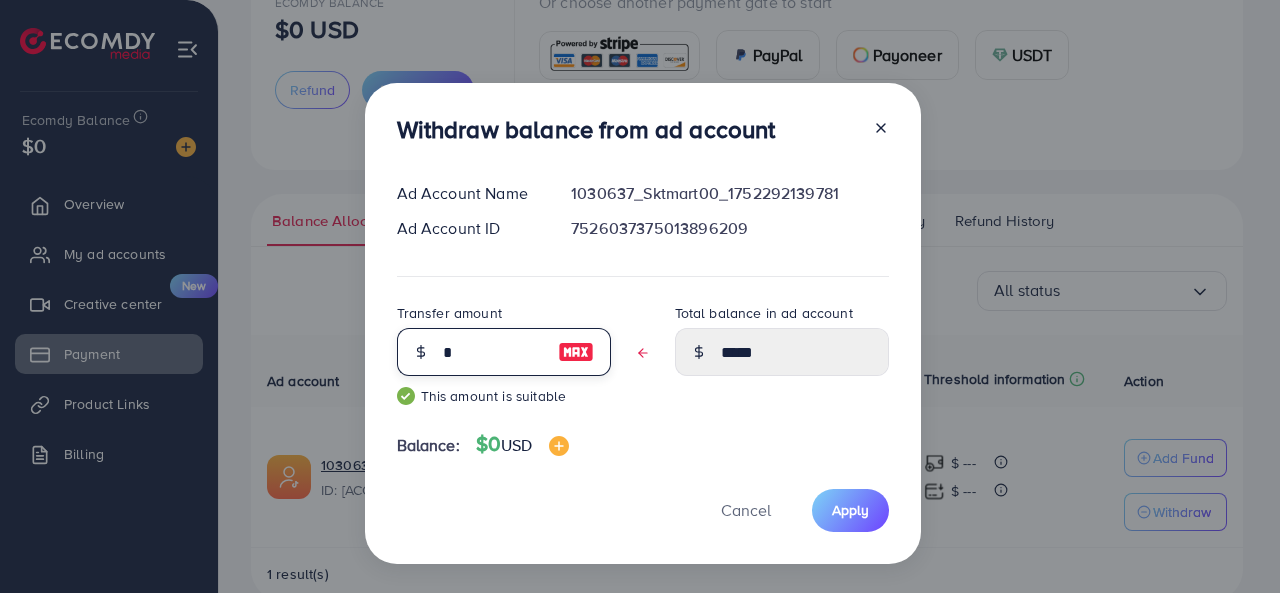 type on "*****" 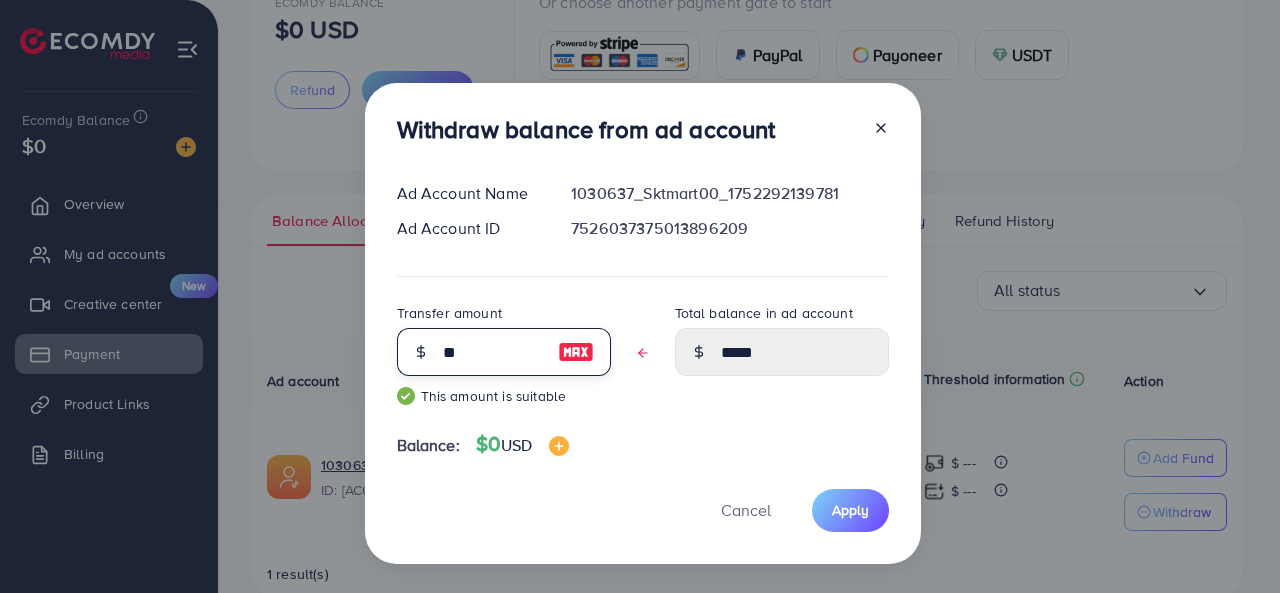 type on "****" 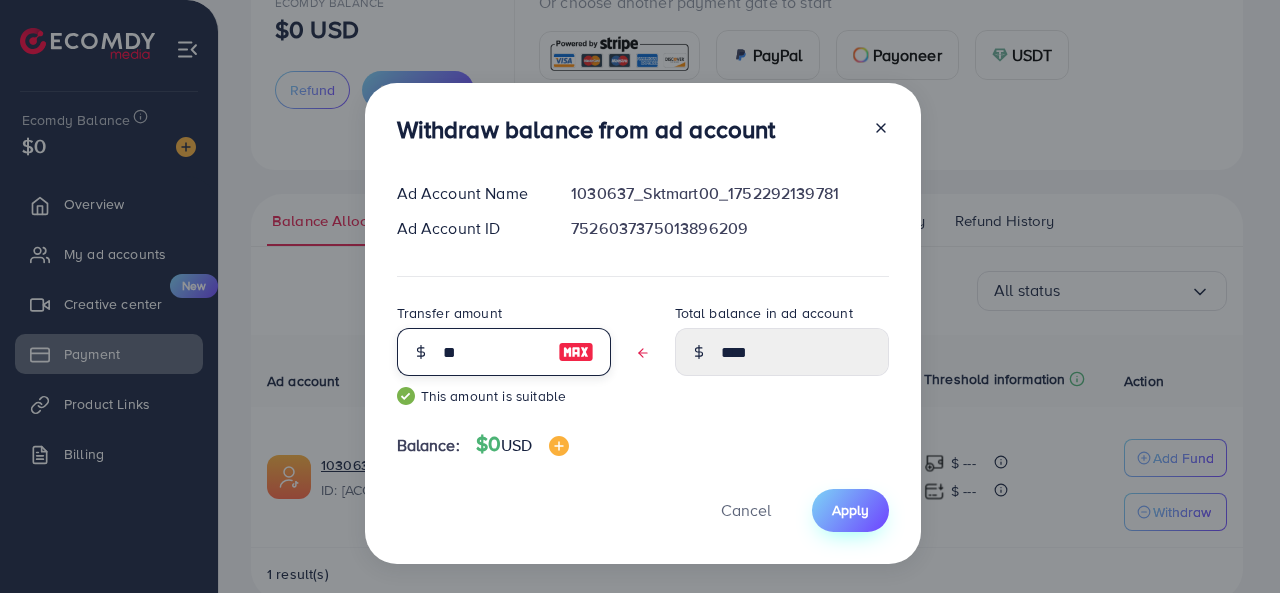 type on "**" 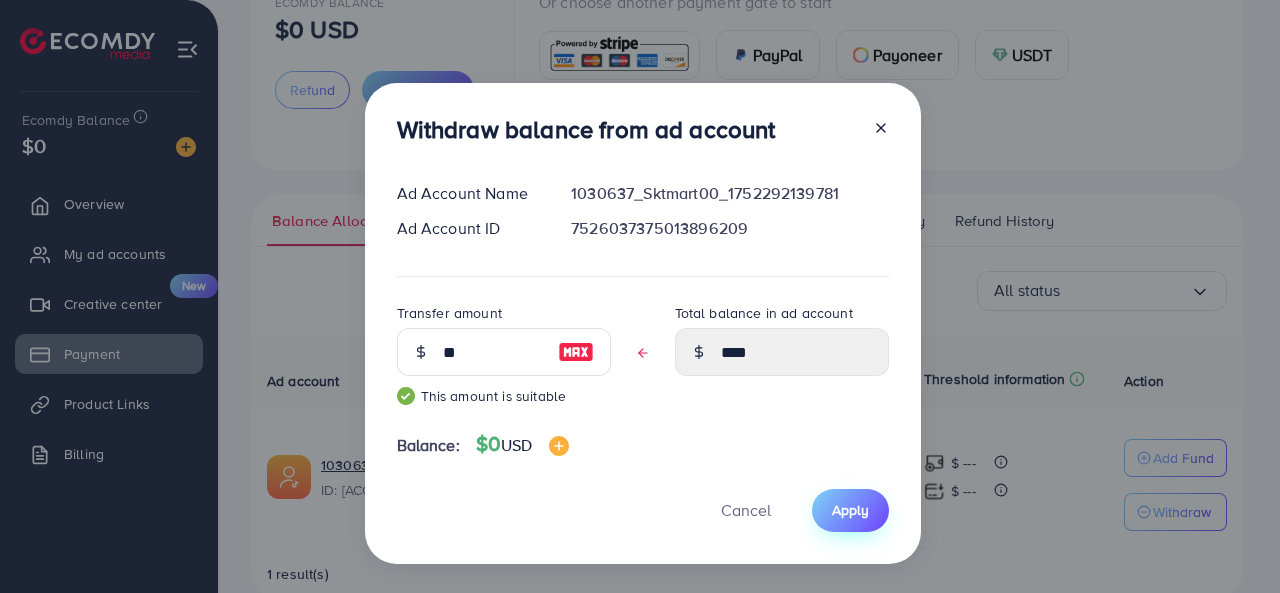 click on "Apply" at bounding box center [850, 510] 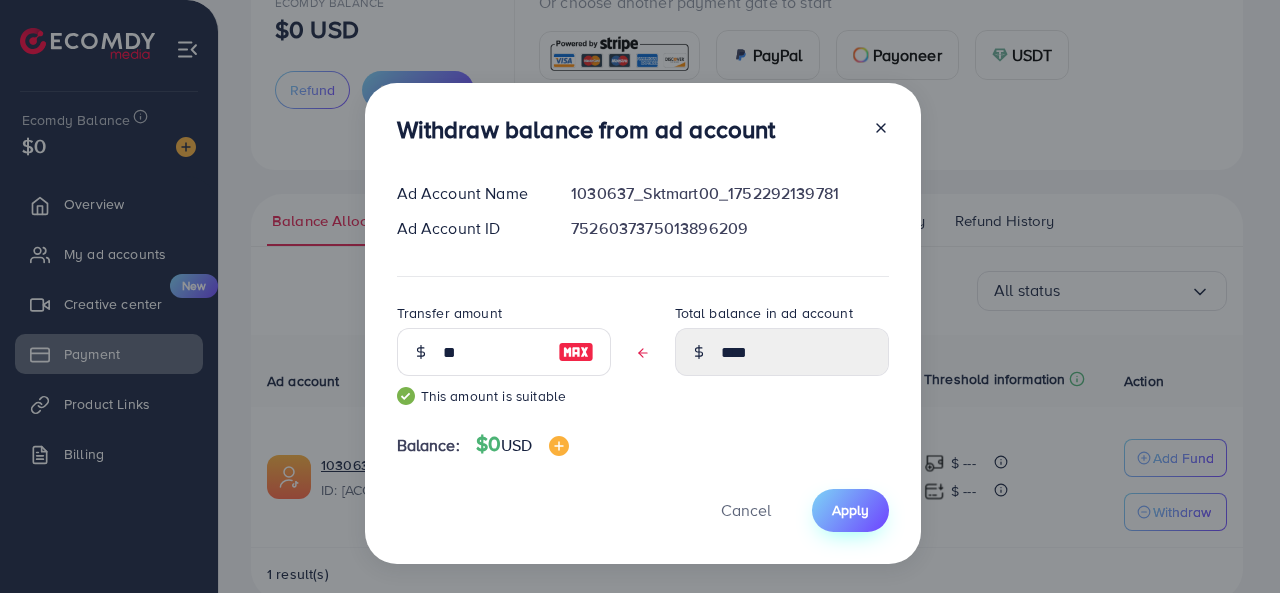 click on "Apply" at bounding box center (850, 510) 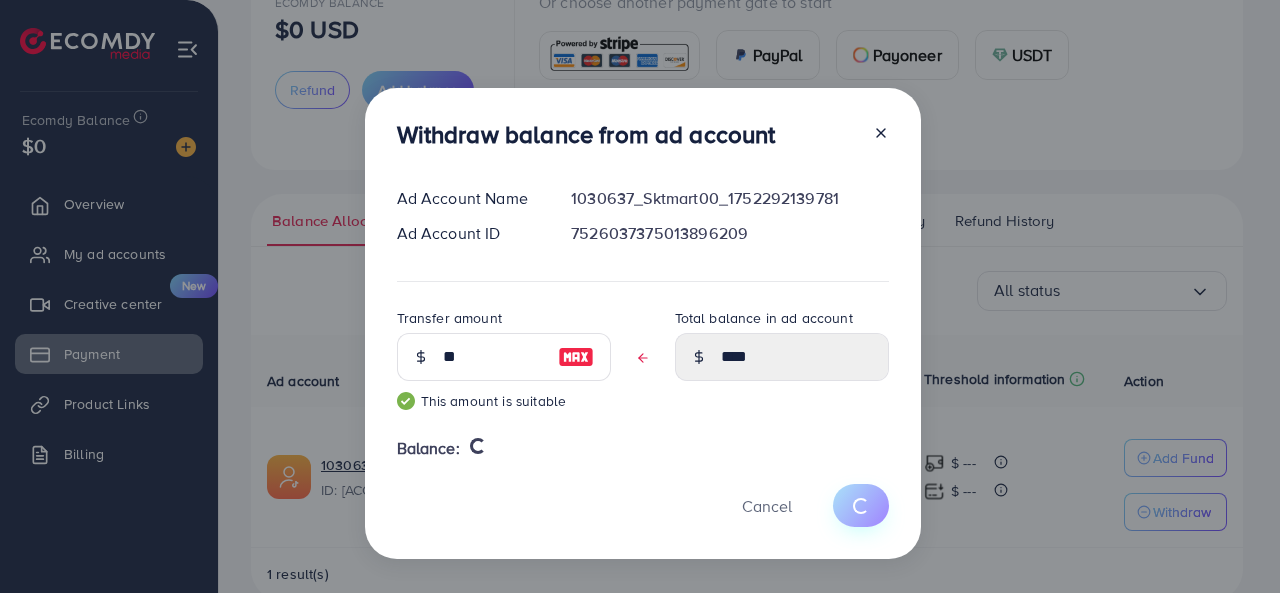 type 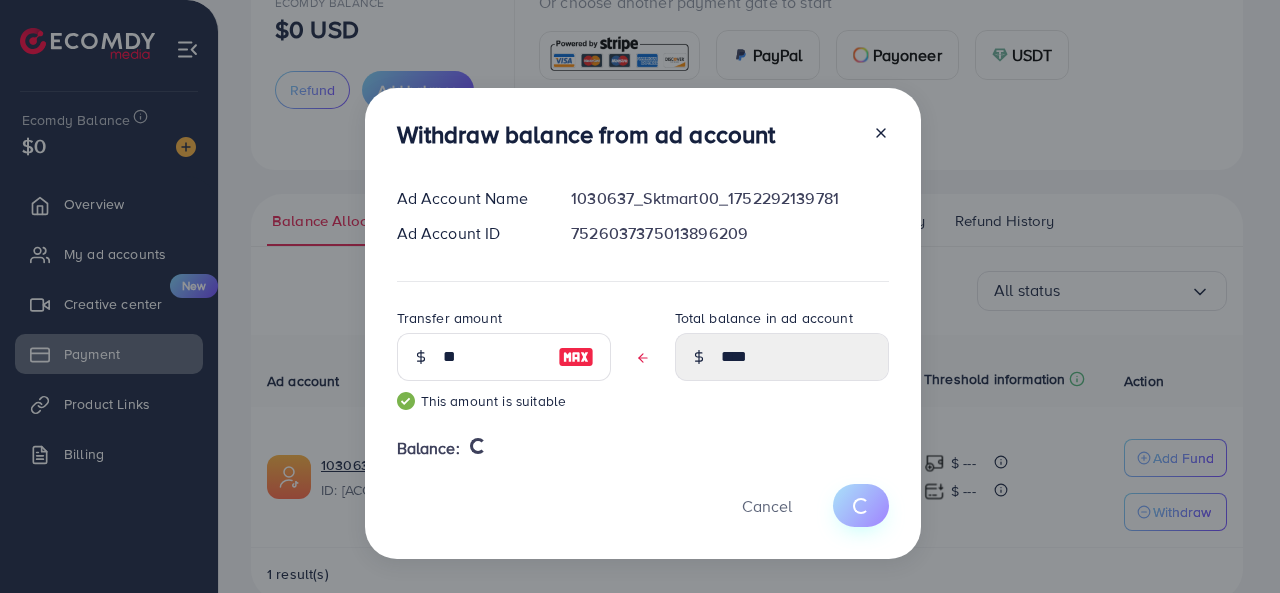 type on "*****" 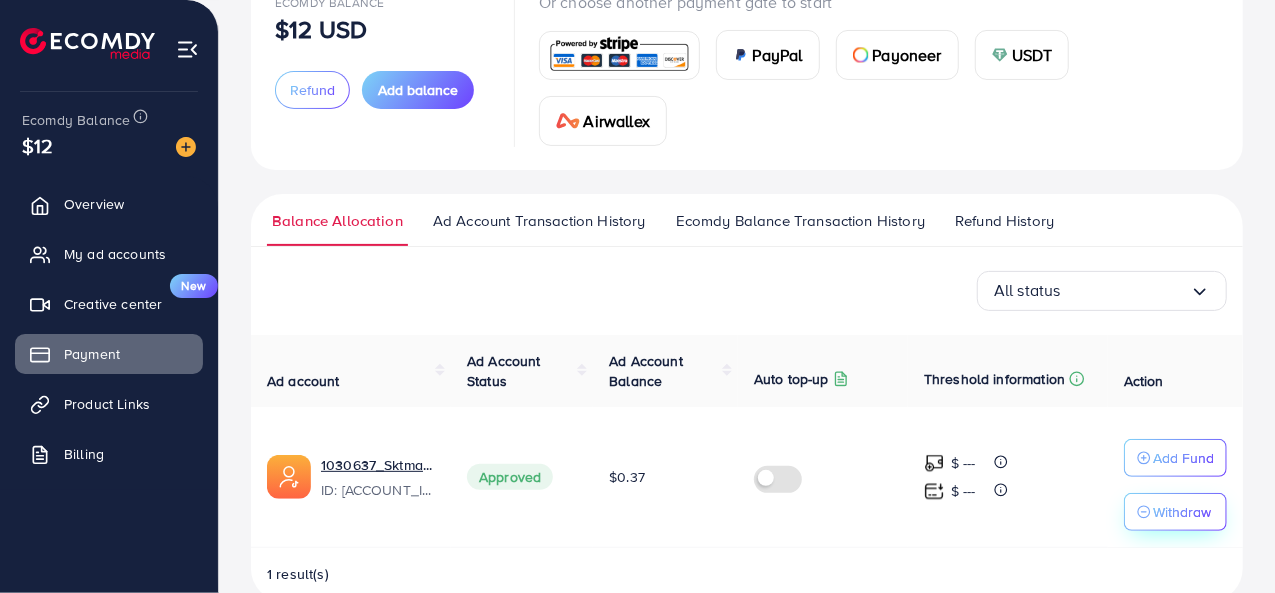 click on "Withdraw" at bounding box center [1175, 512] 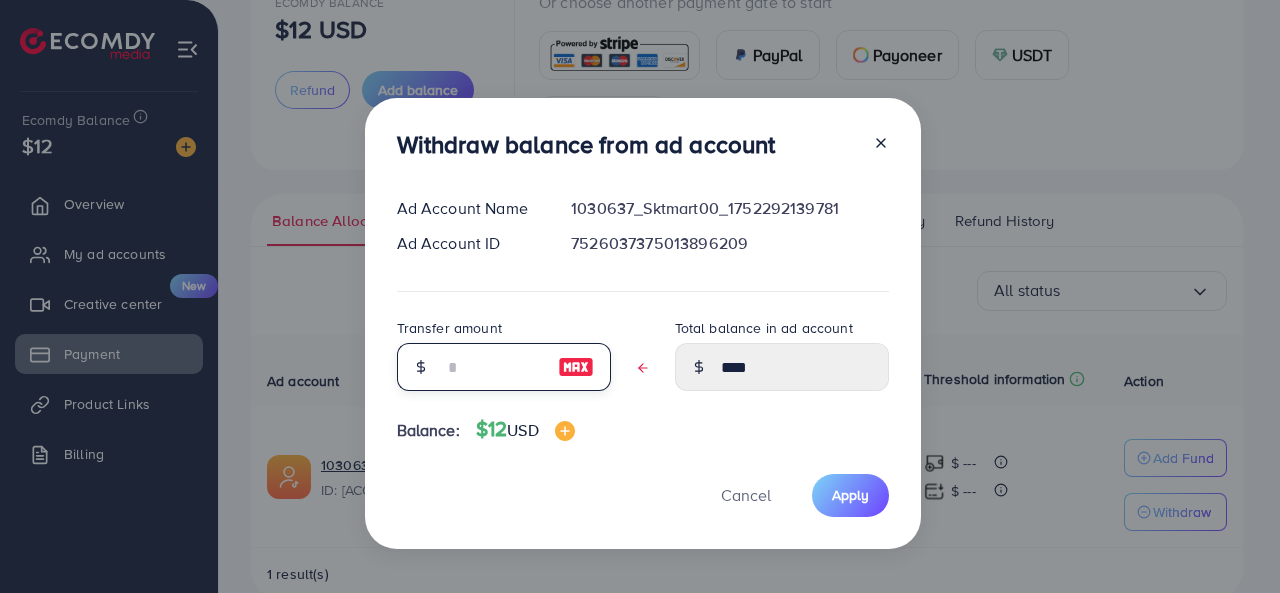 click at bounding box center (493, 367) 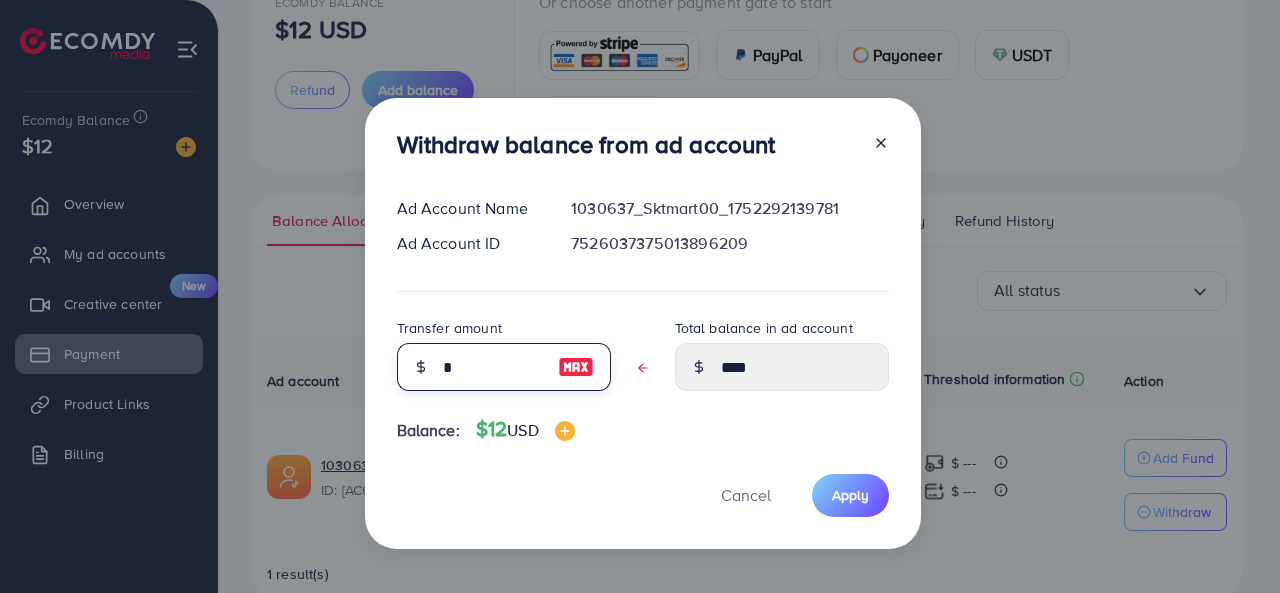 type on "****" 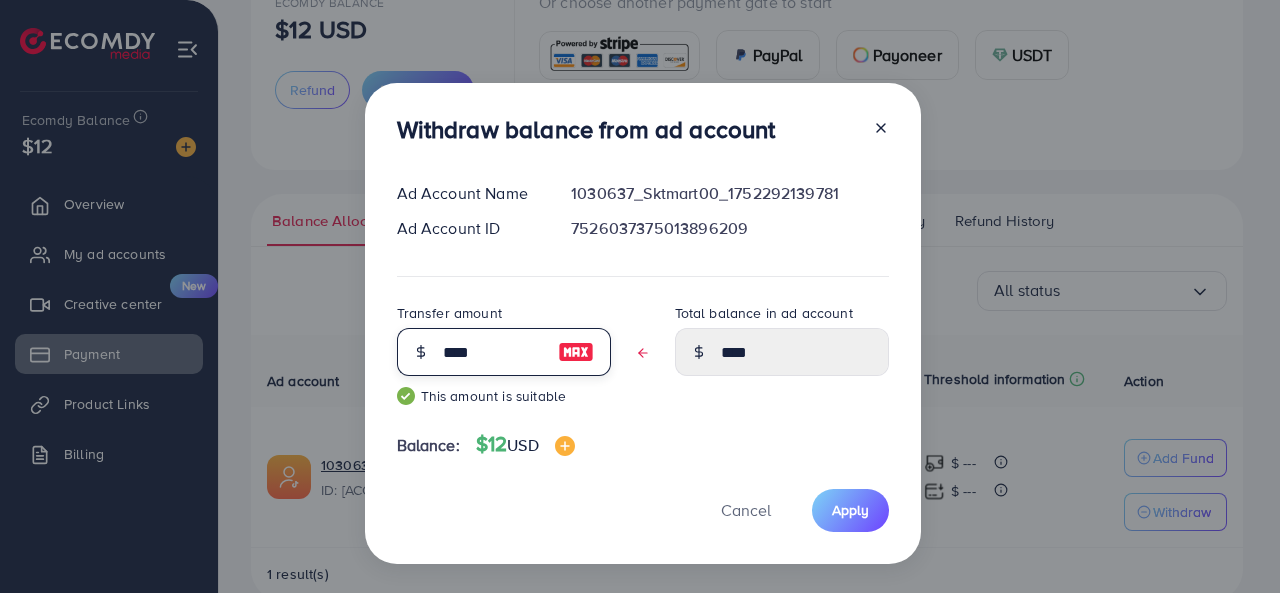 type on "***" 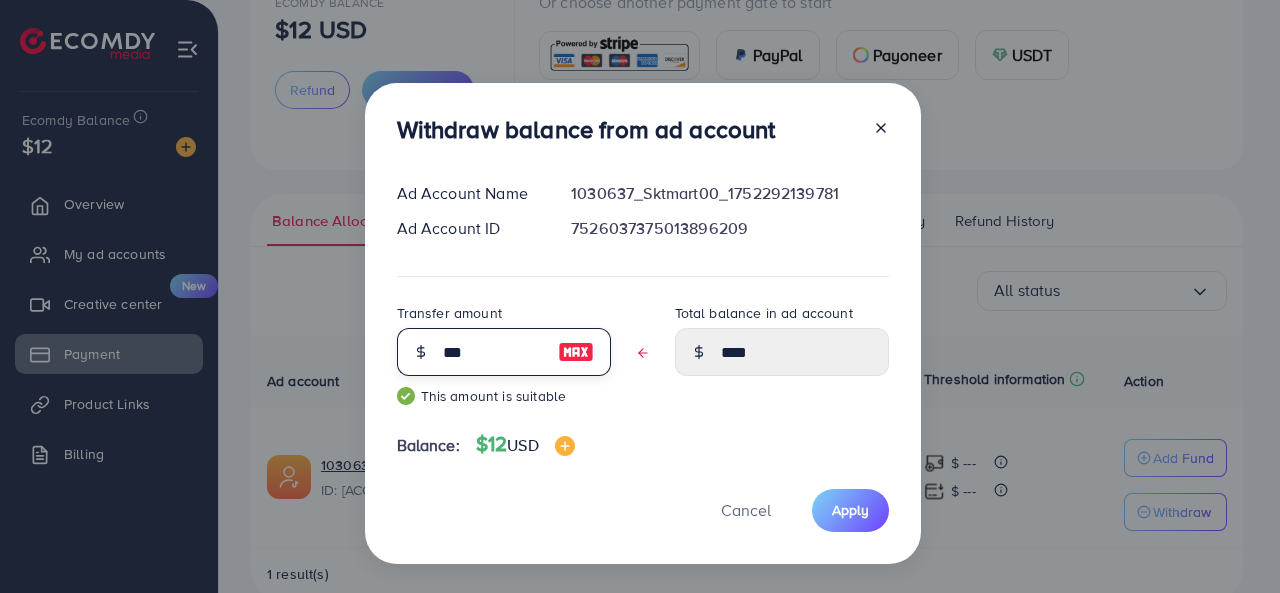 type on "****" 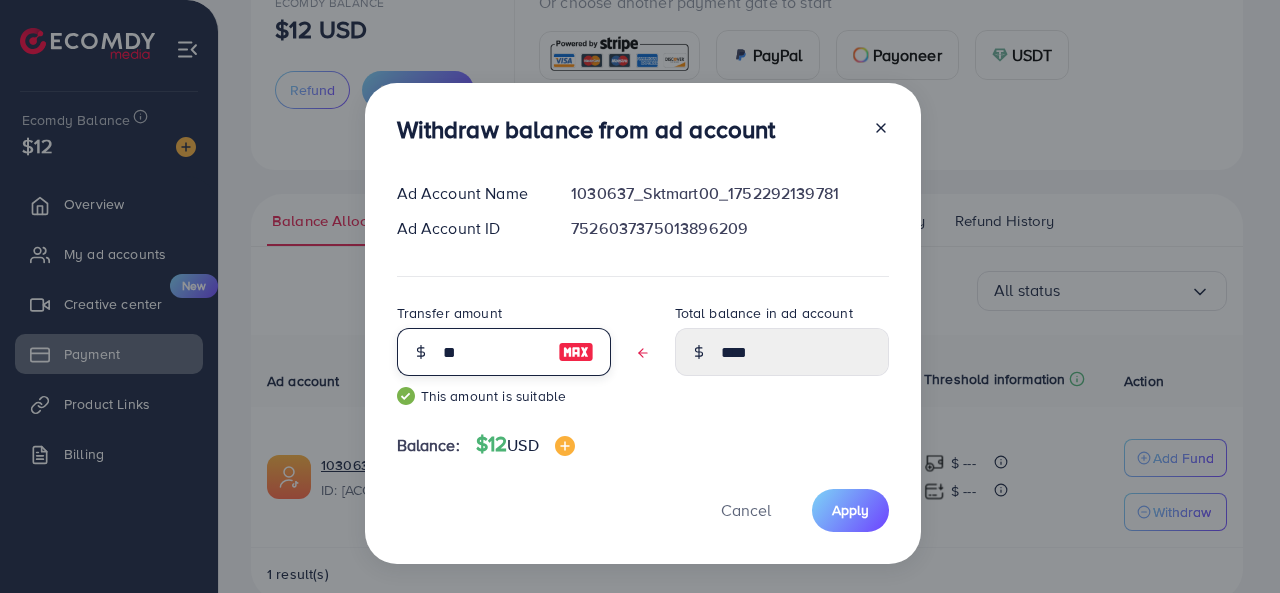type on "****" 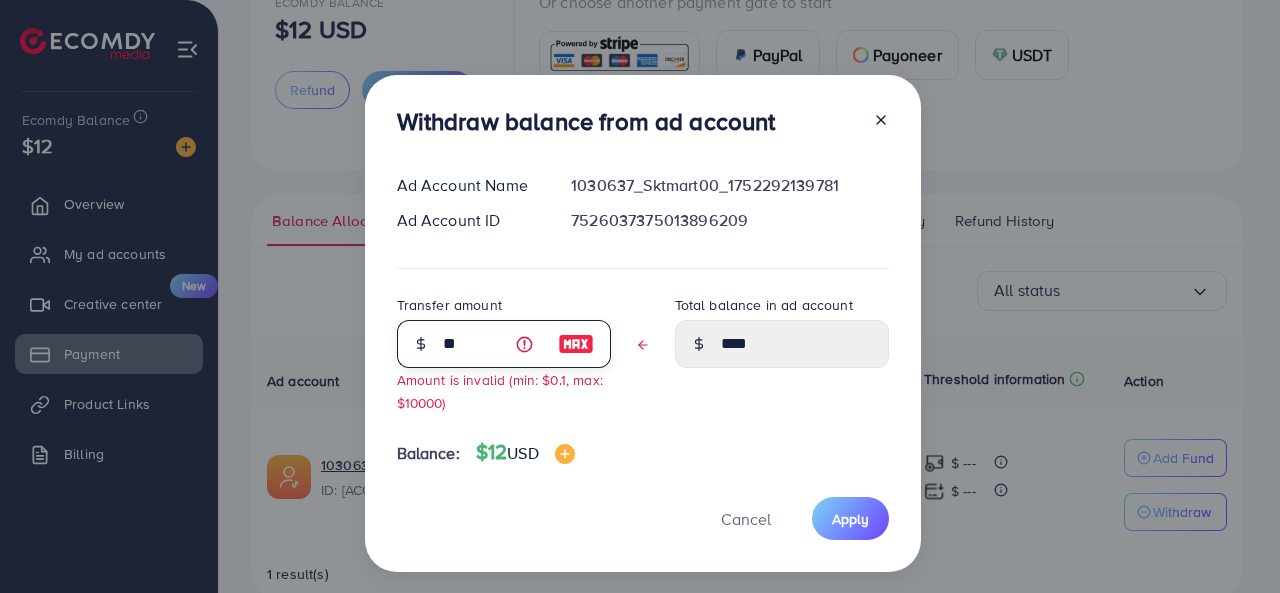 type on "*" 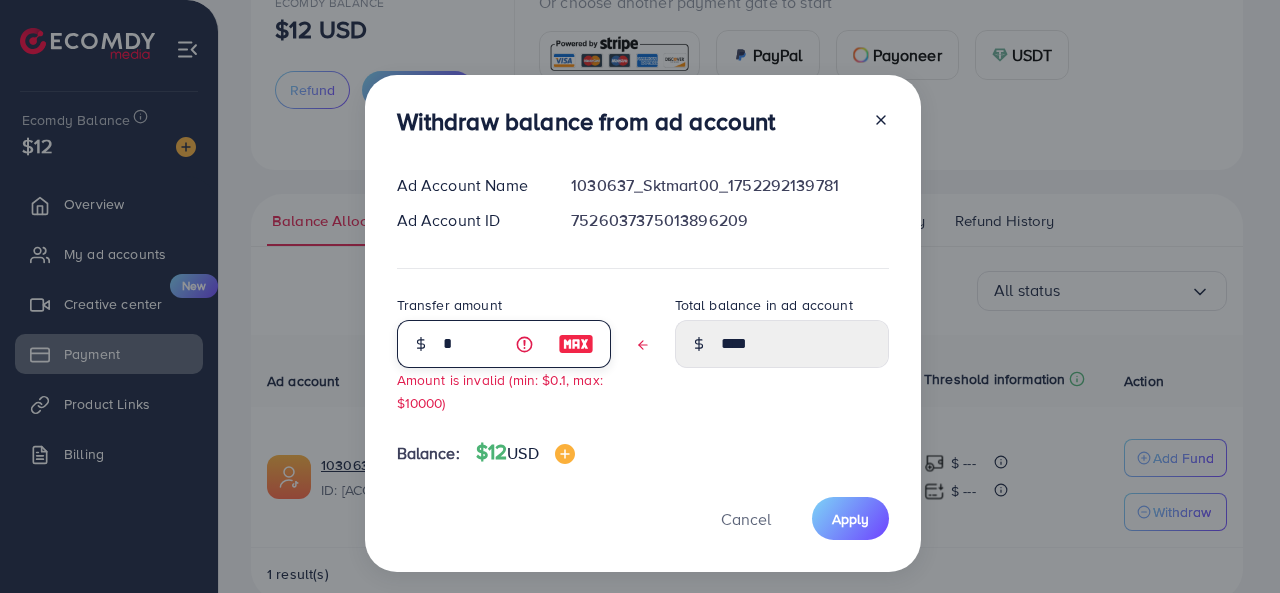 type 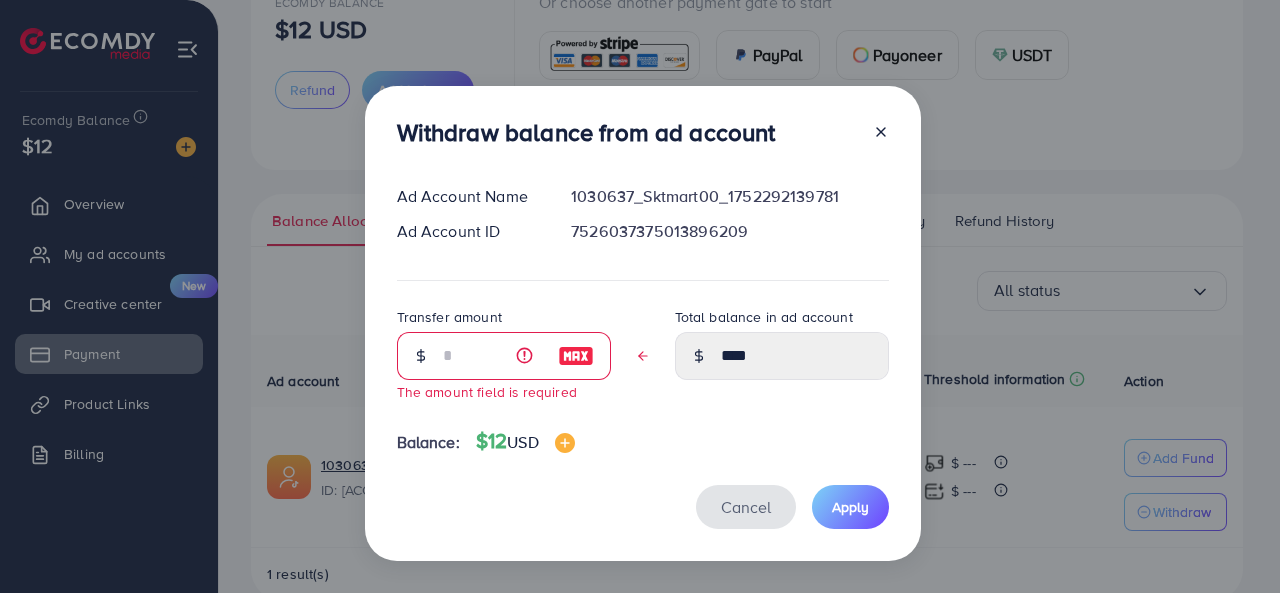 click on "Cancel" at bounding box center [746, 506] 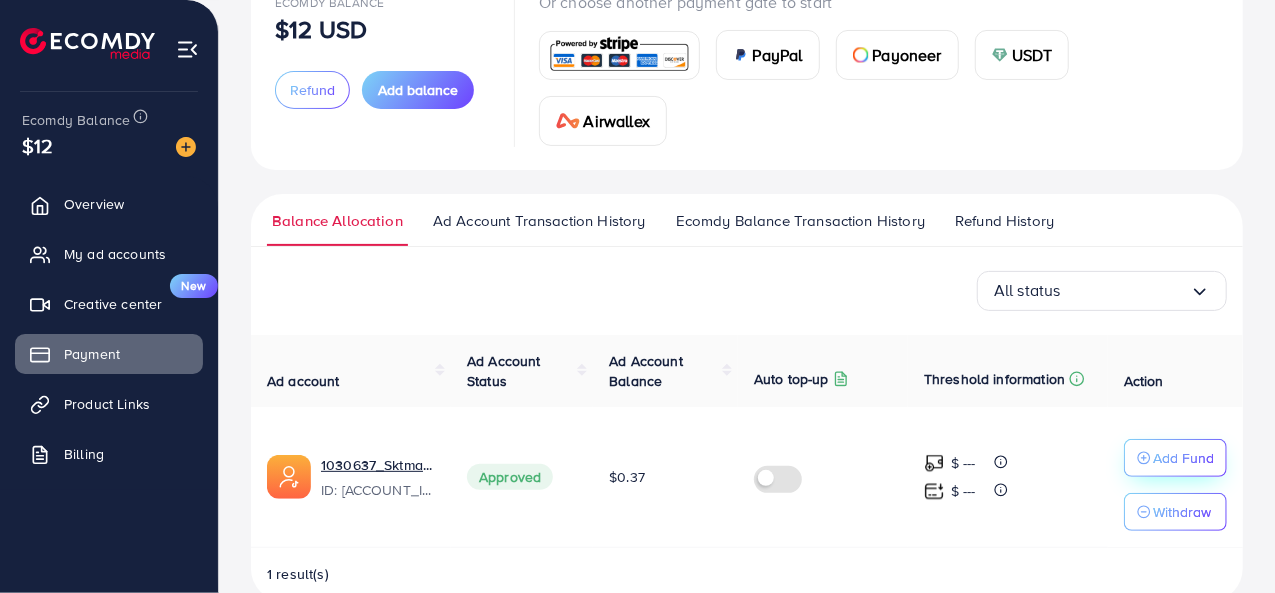 click on "Add Fund" at bounding box center (1183, 458) 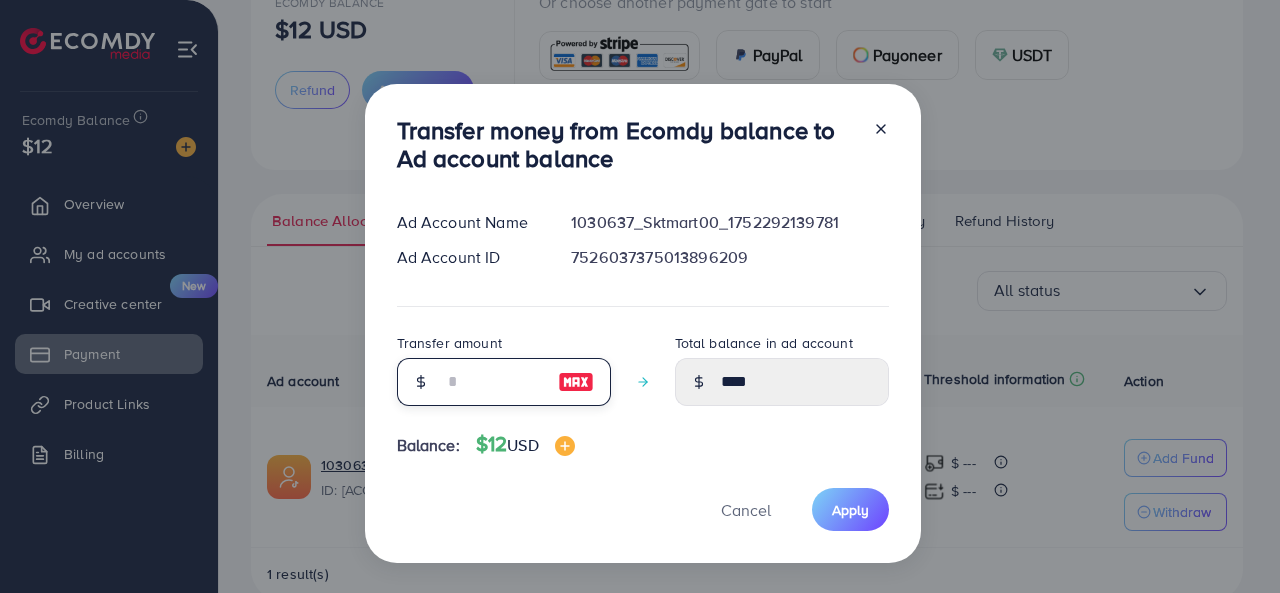 click at bounding box center [493, 382] 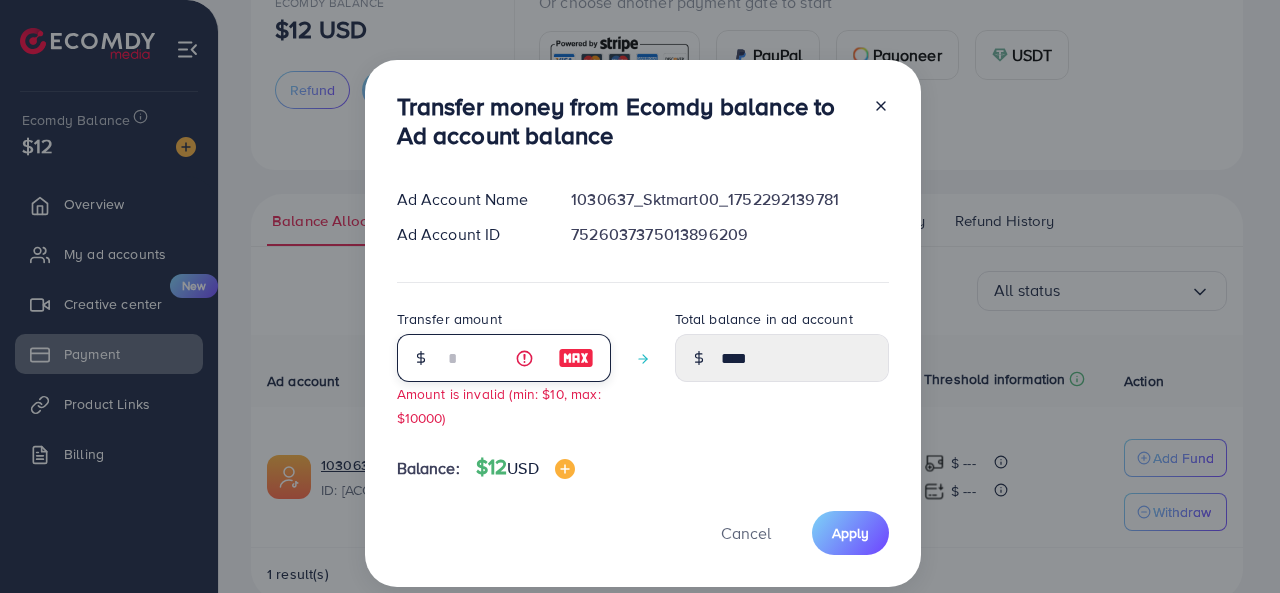 type on "**" 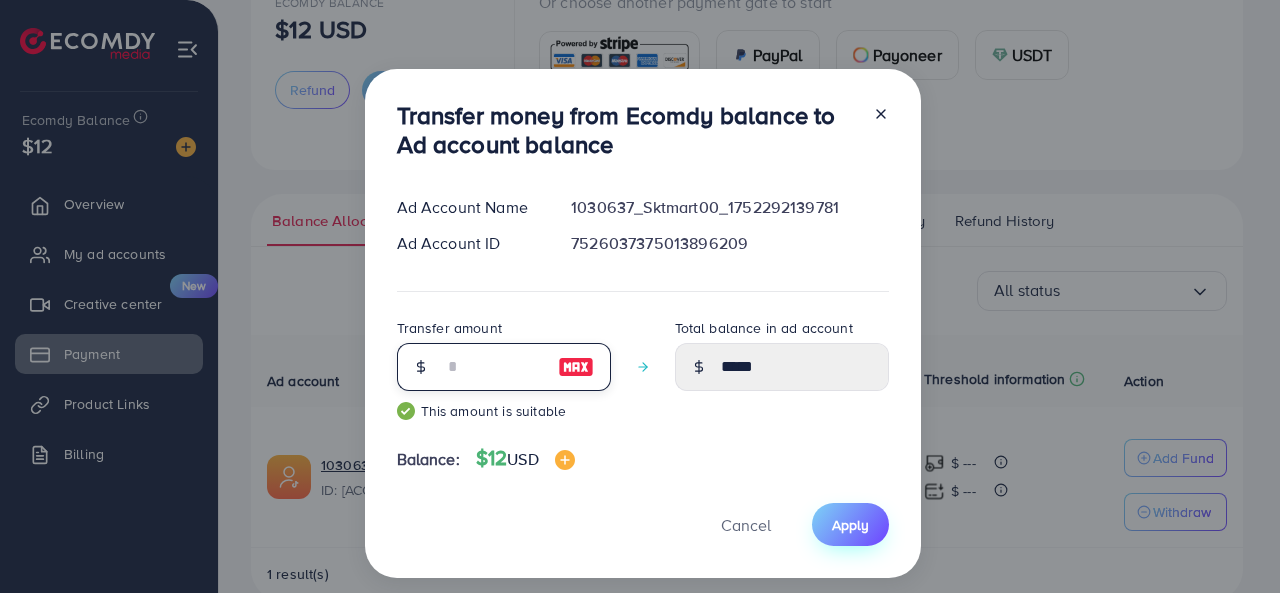 type on "**" 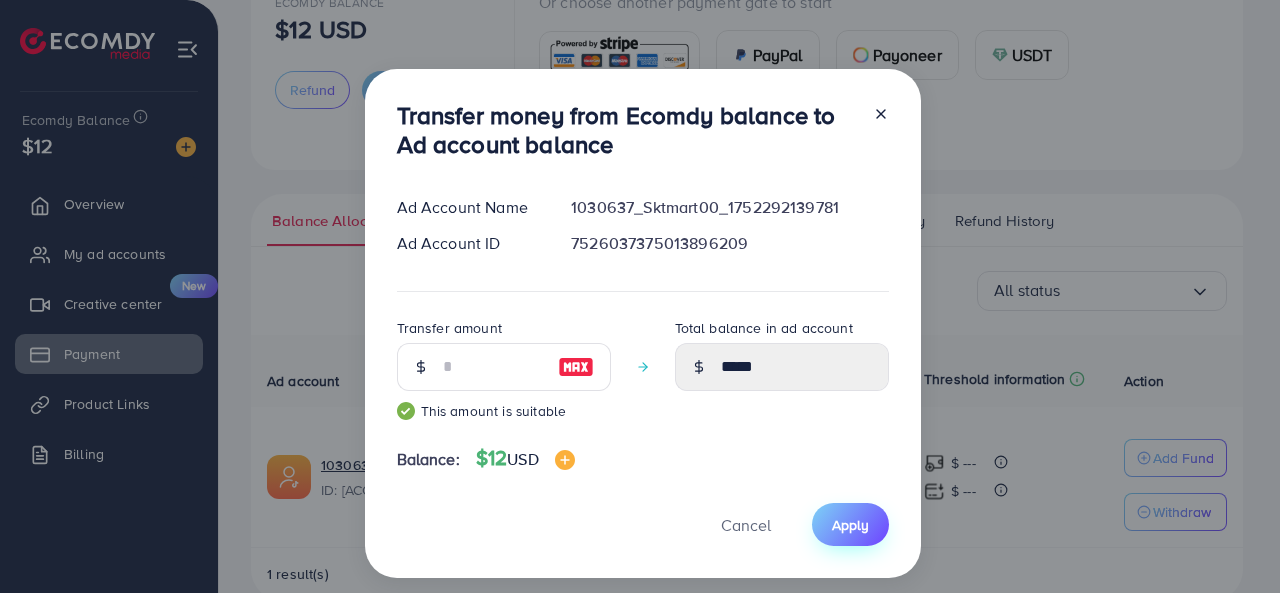 click on "Apply" at bounding box center [850, 525] 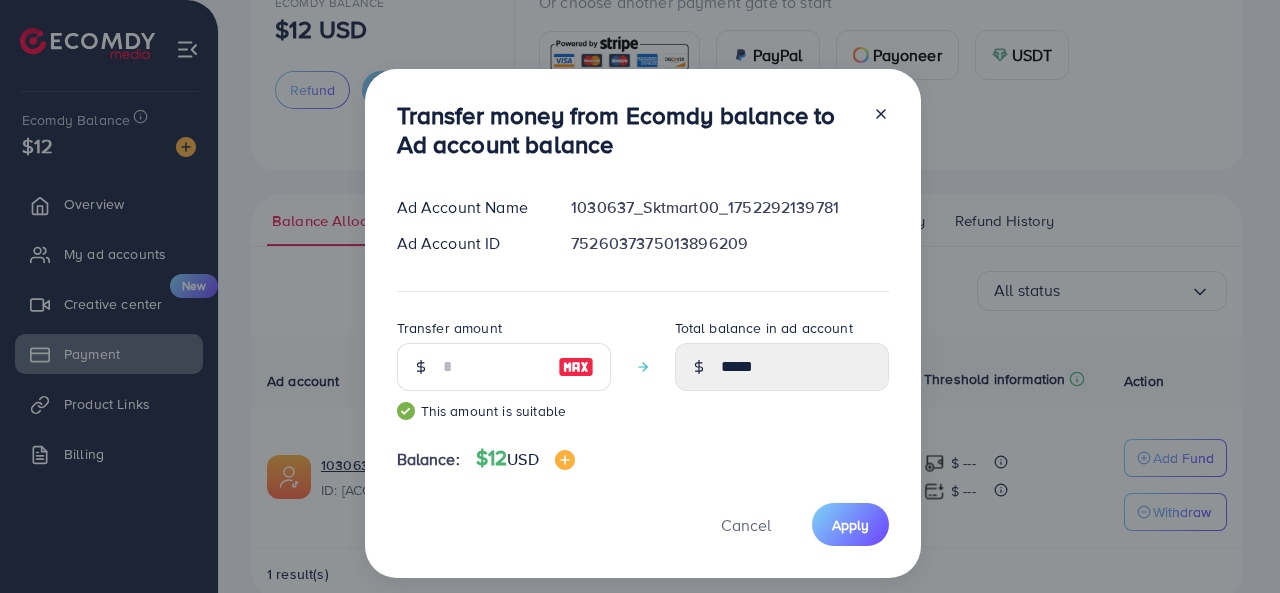 click 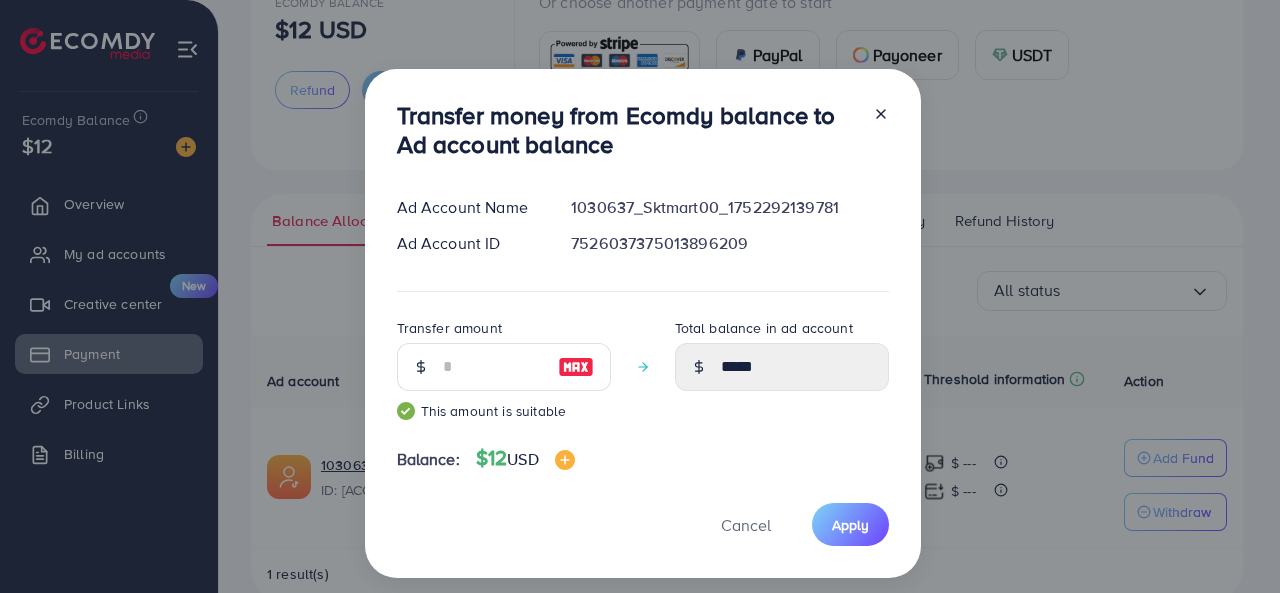 type 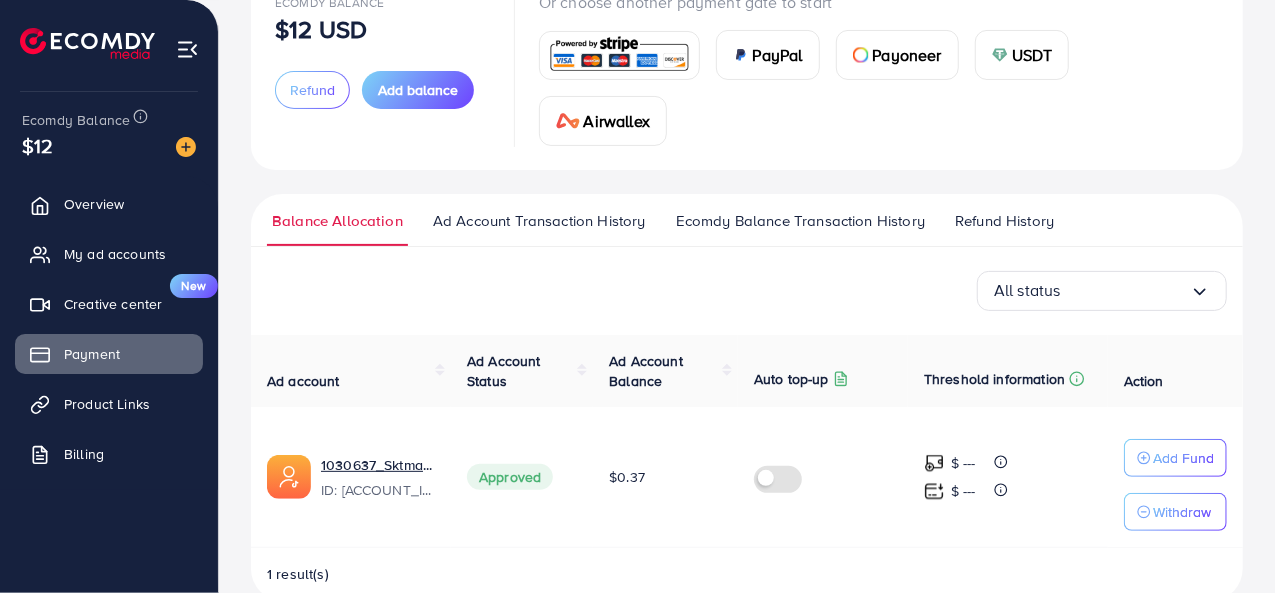 scroll, scrollTop: 0, scrollLeft: 0, axis: both 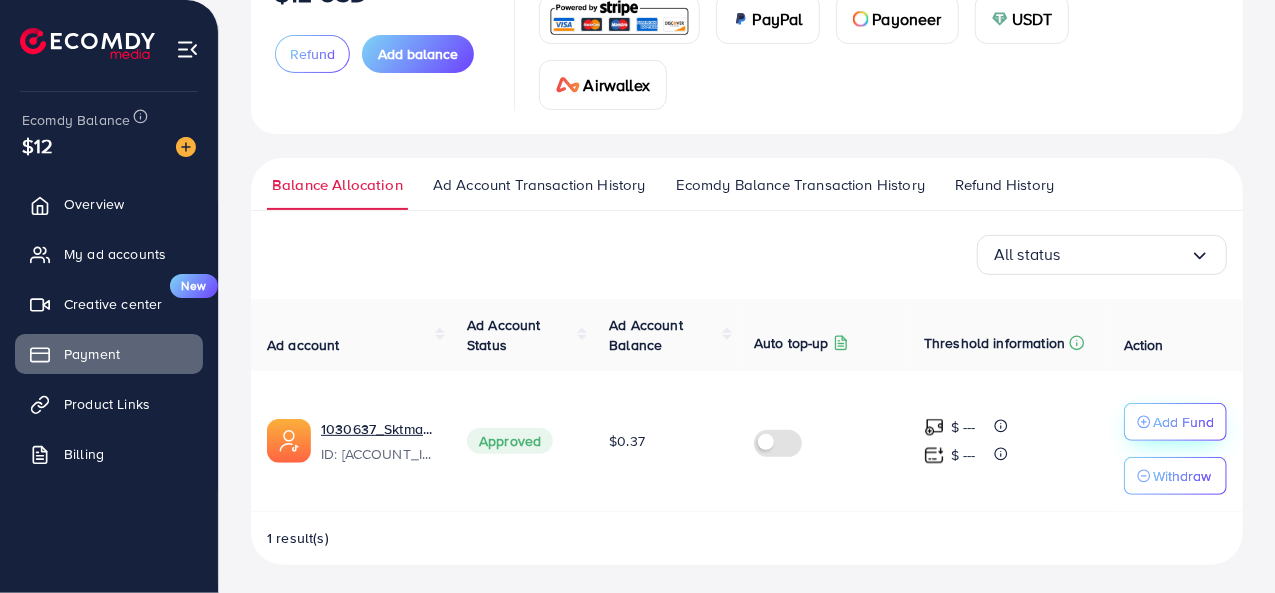 click on "Add Fund" at bounding box center [1183, 422] 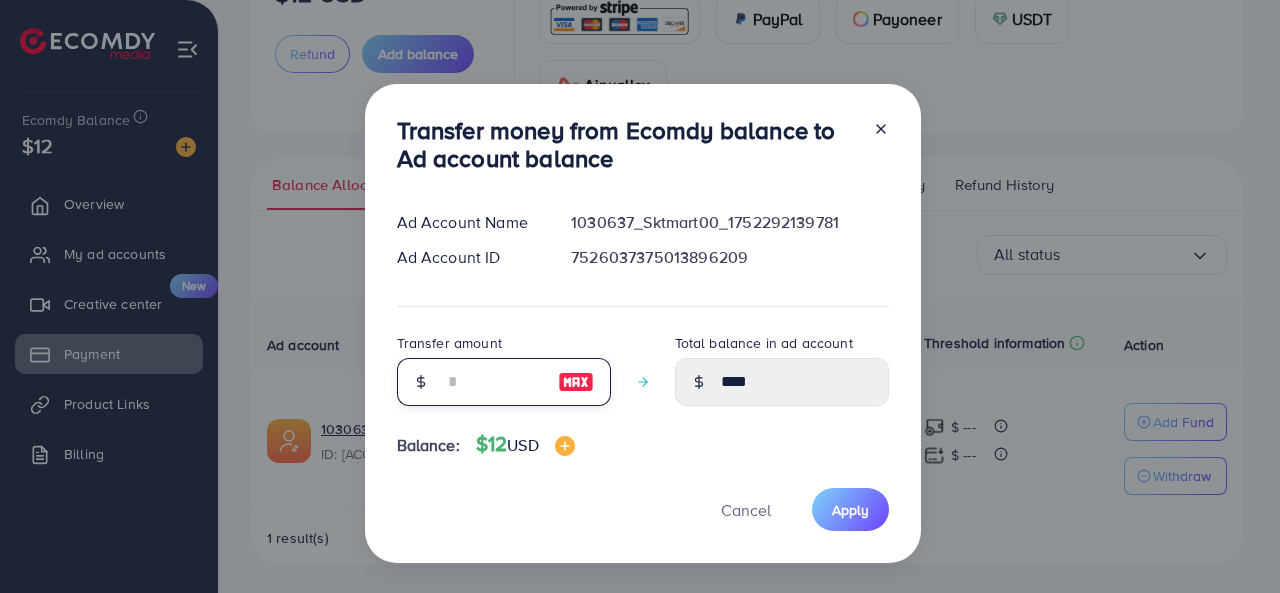 click at bounding box center [493, 382] 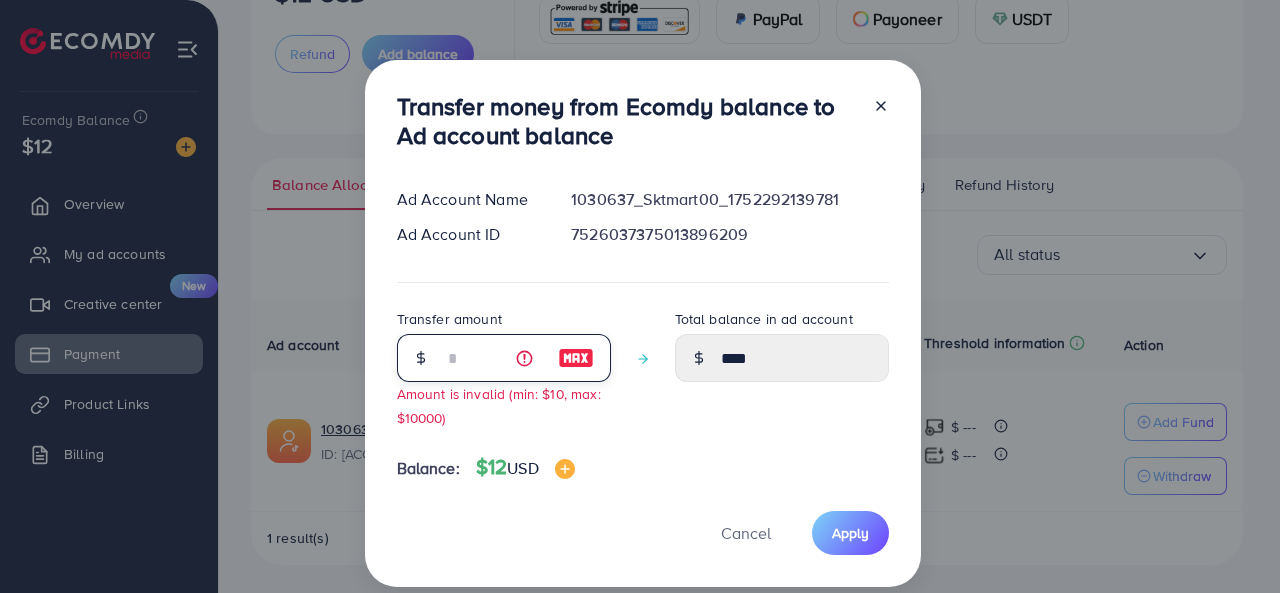 type on "****" 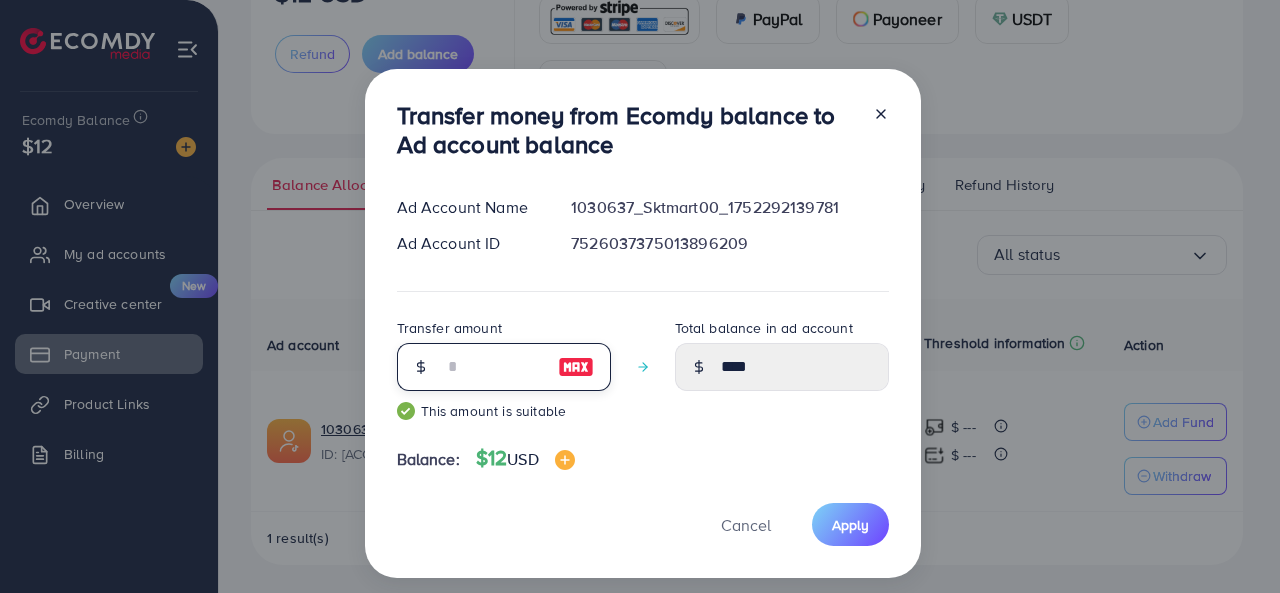 type on "*****" 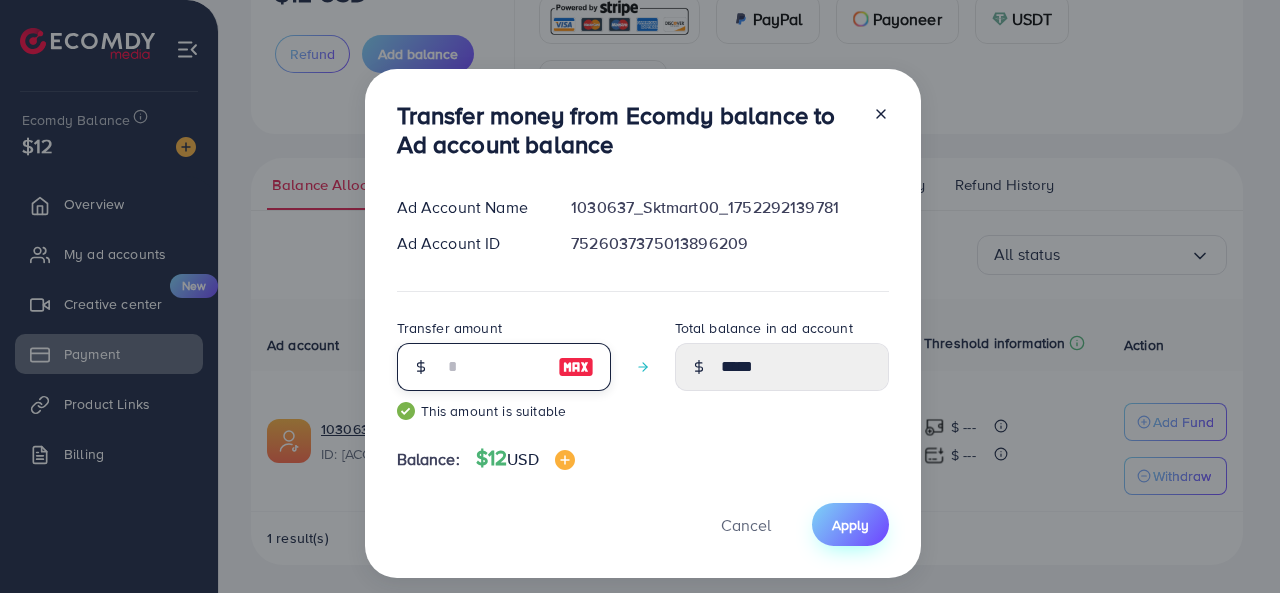 type on "**" 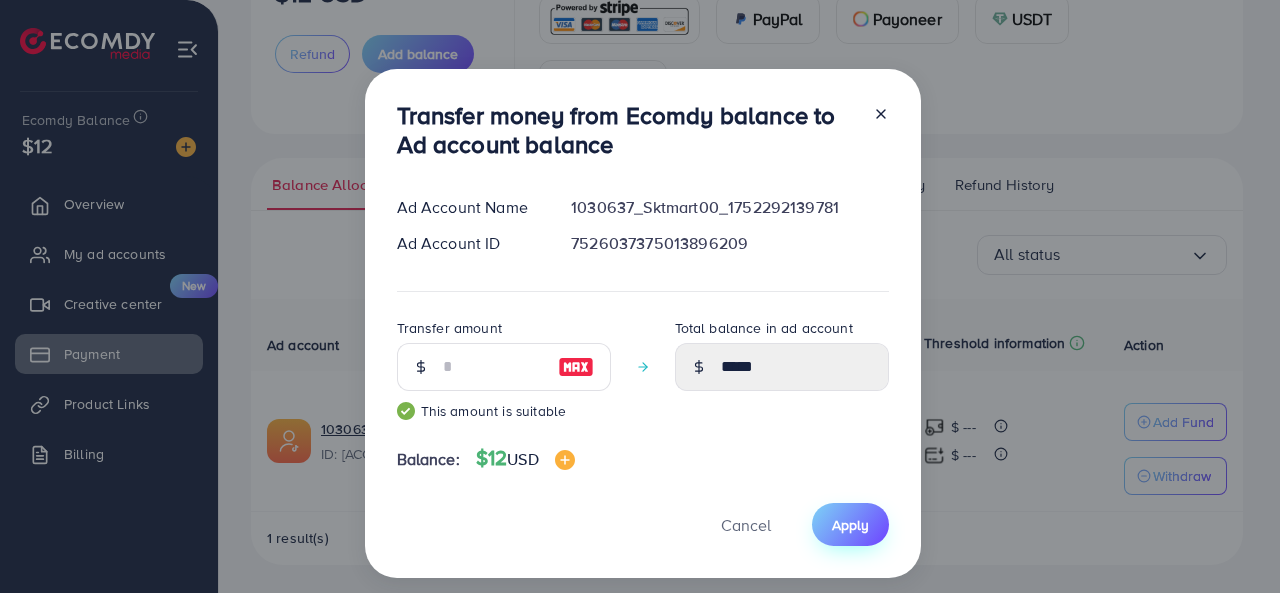 click on "Apply" at bounding box center [850, 524] 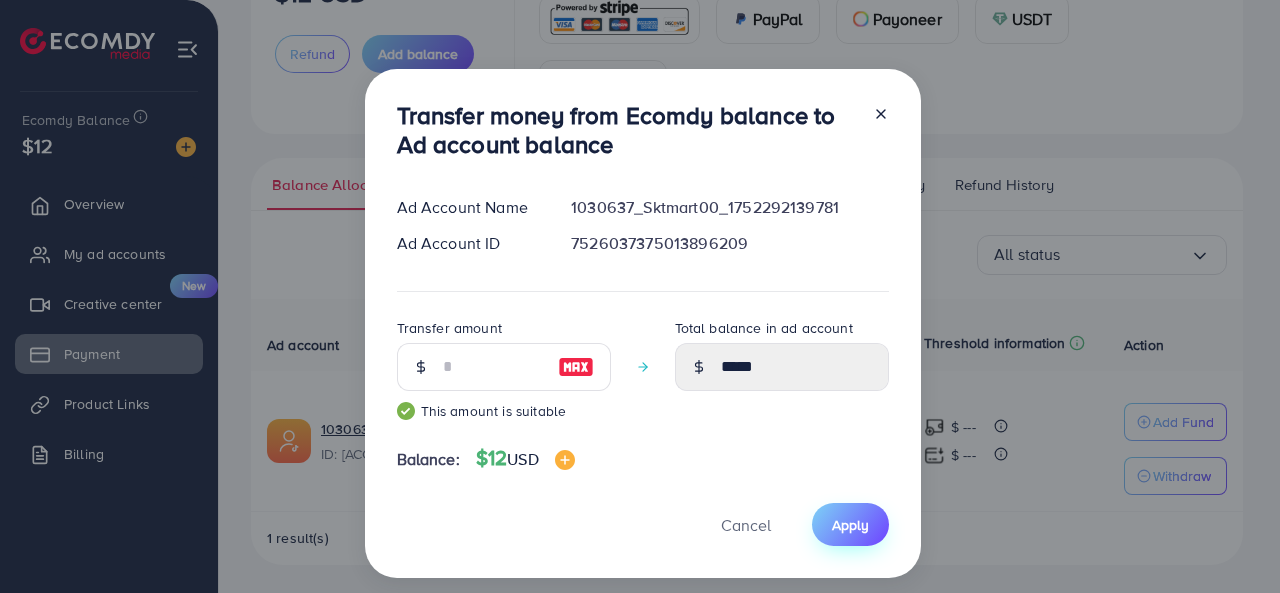 click on "Apply" at bounding box center [850, 525] 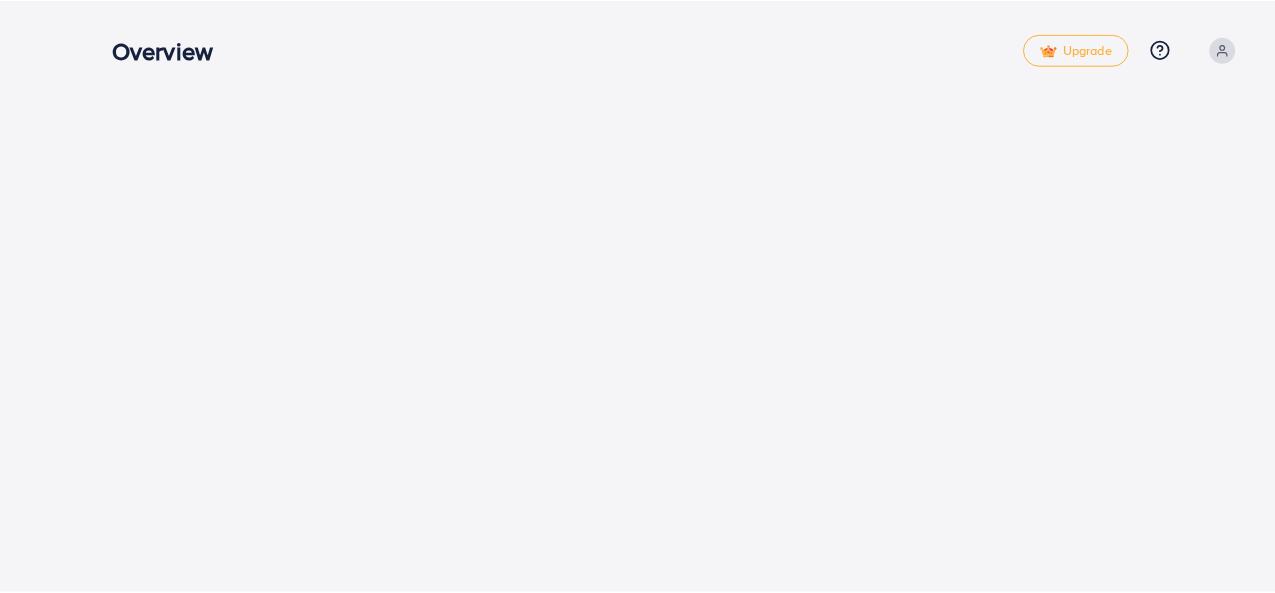 scroll, scrollTop: 0, scrollLeft: 0, axis: both 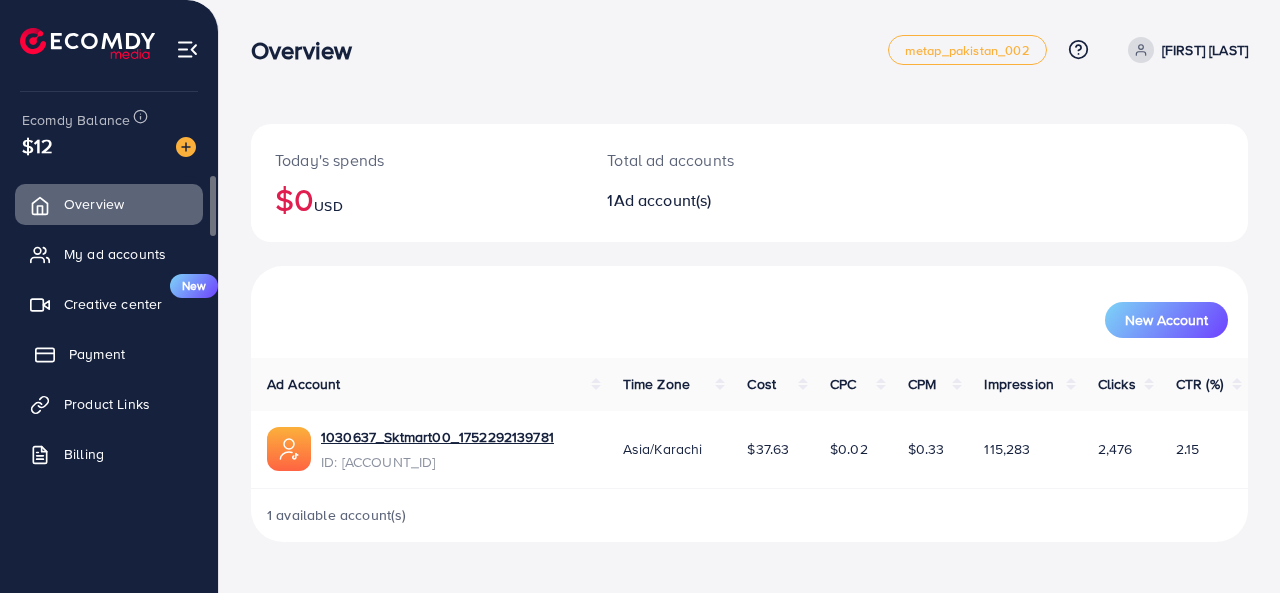 click on "Payment" at bounding box center (109, 354) 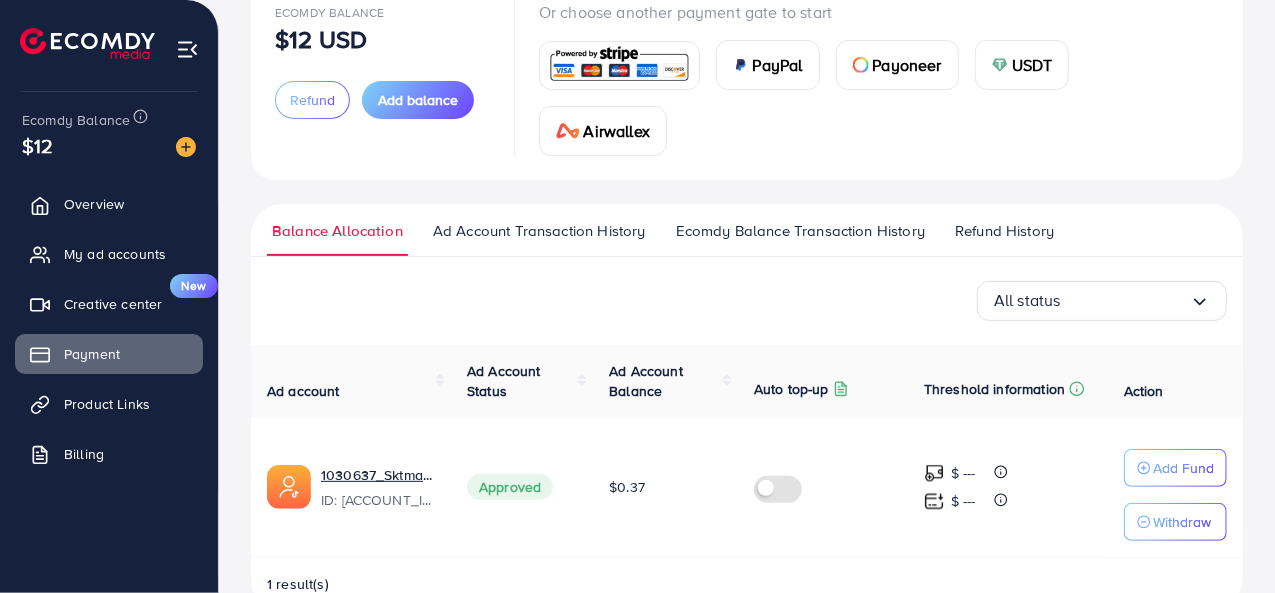 scroll, scrollTop: 194, scrollLeft: 0, axis: vertical 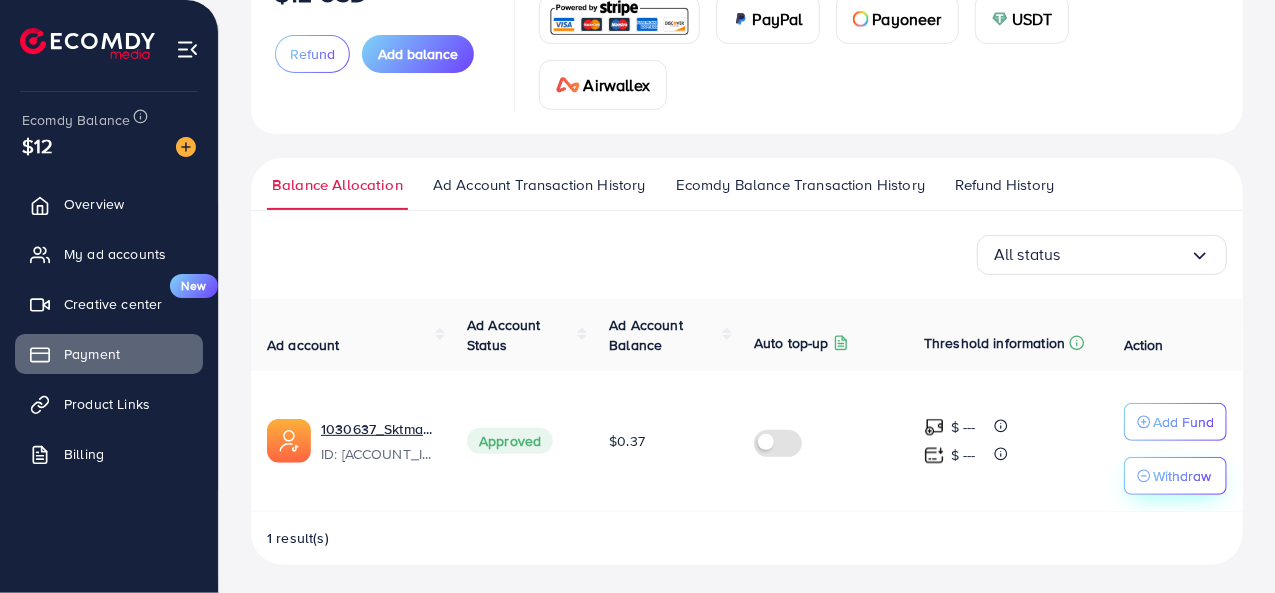 click on "Withdraw" at bounding box center [1182, 476] 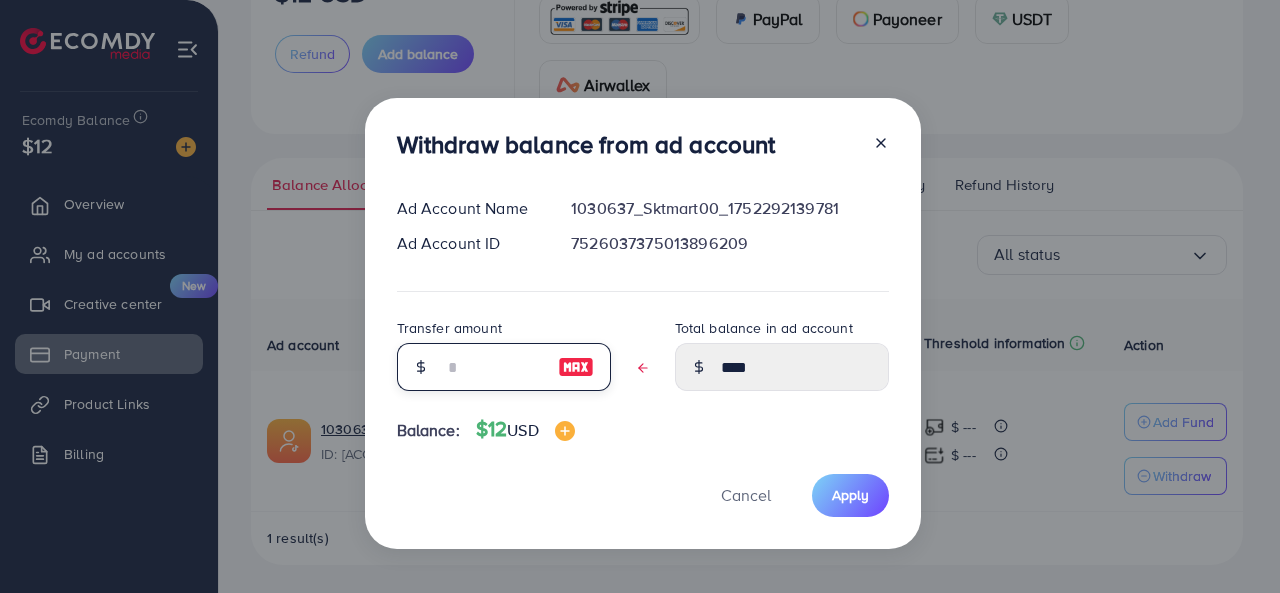 click at bounding box center [493, 367] 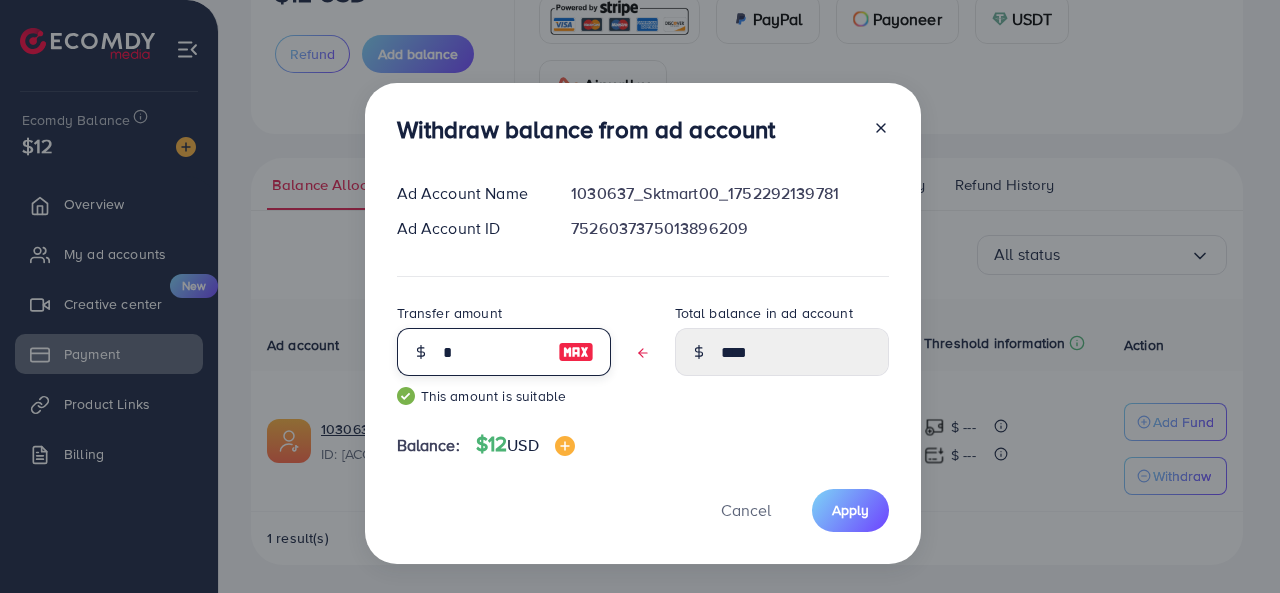 type on "****" 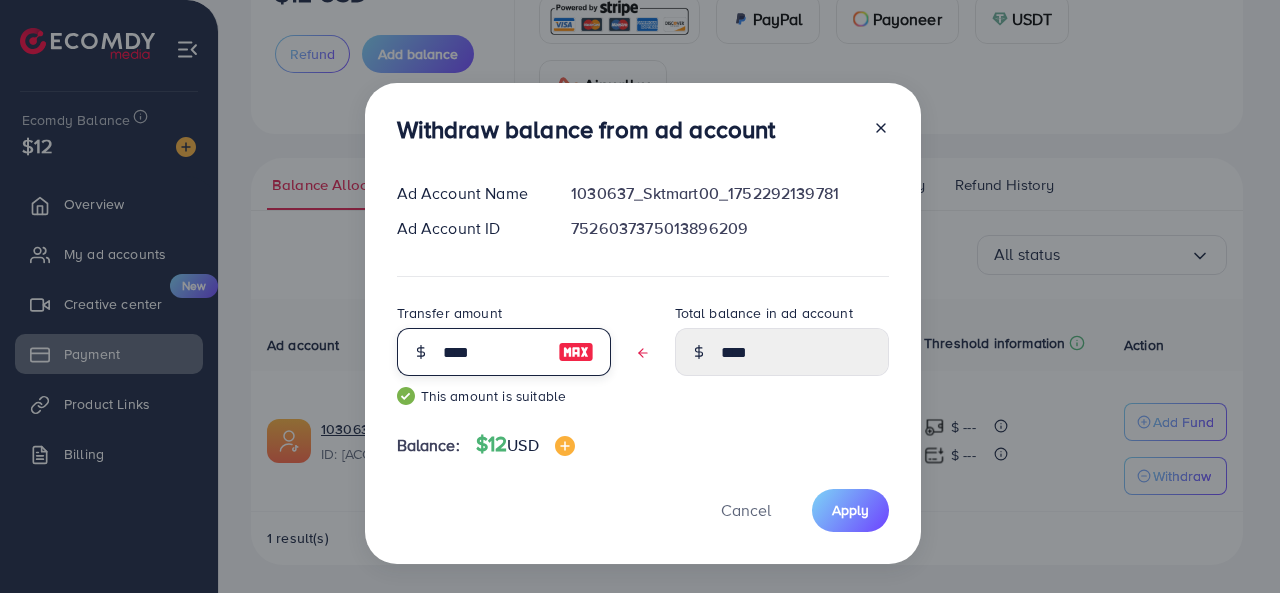 type on "***" 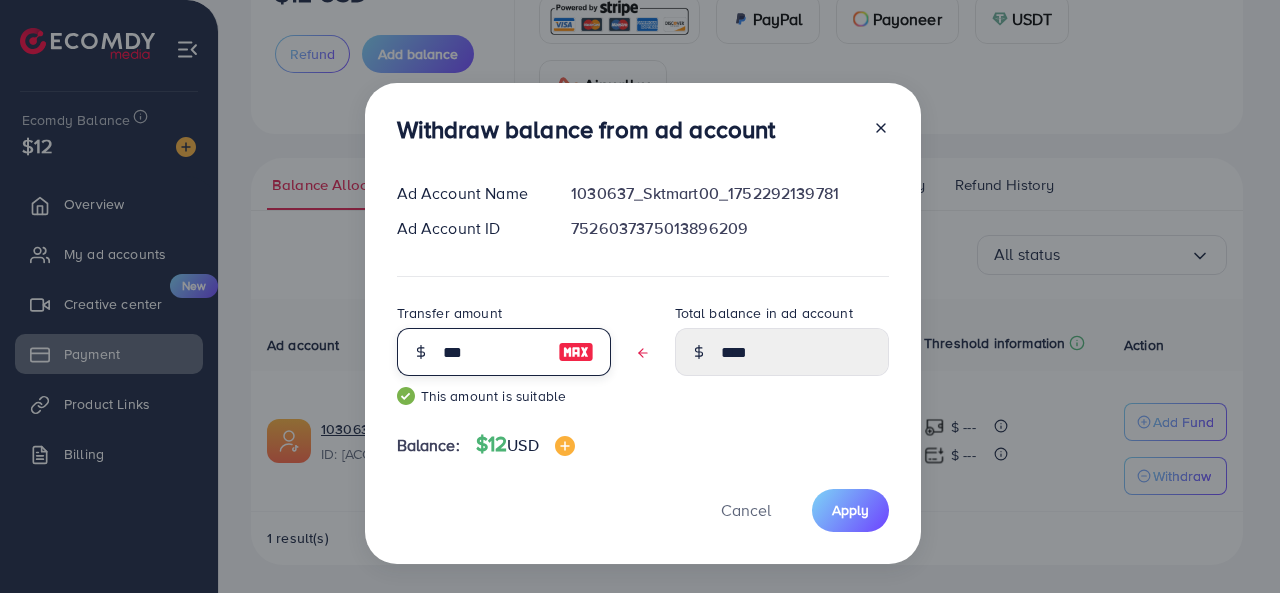 type on "****" 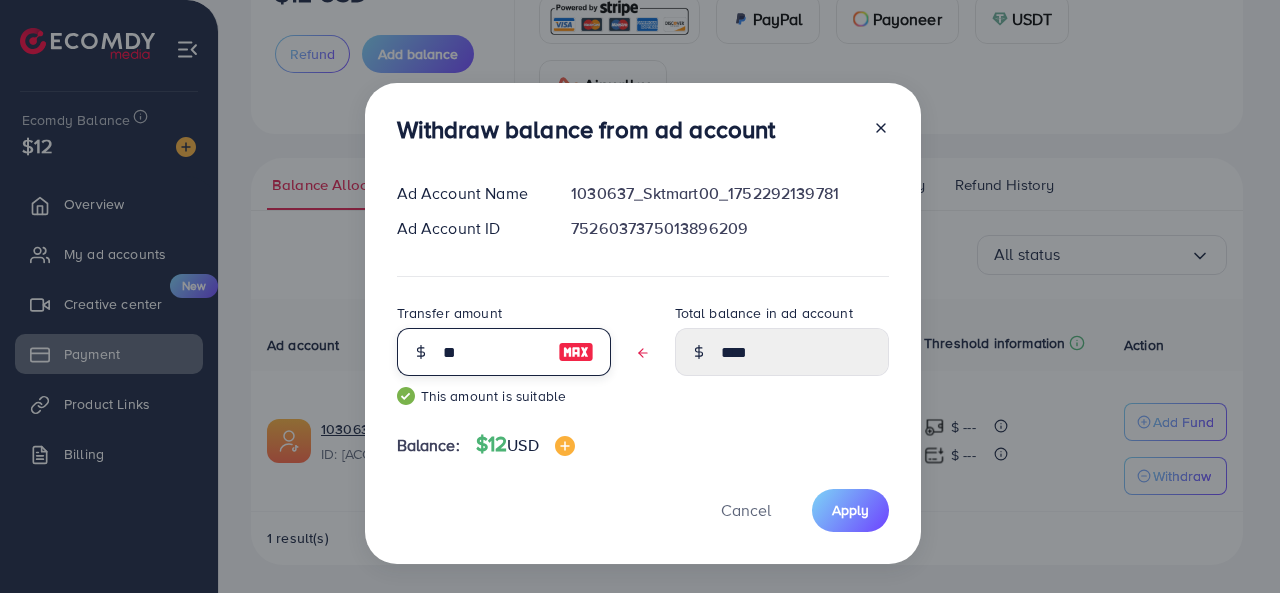 type on "****" 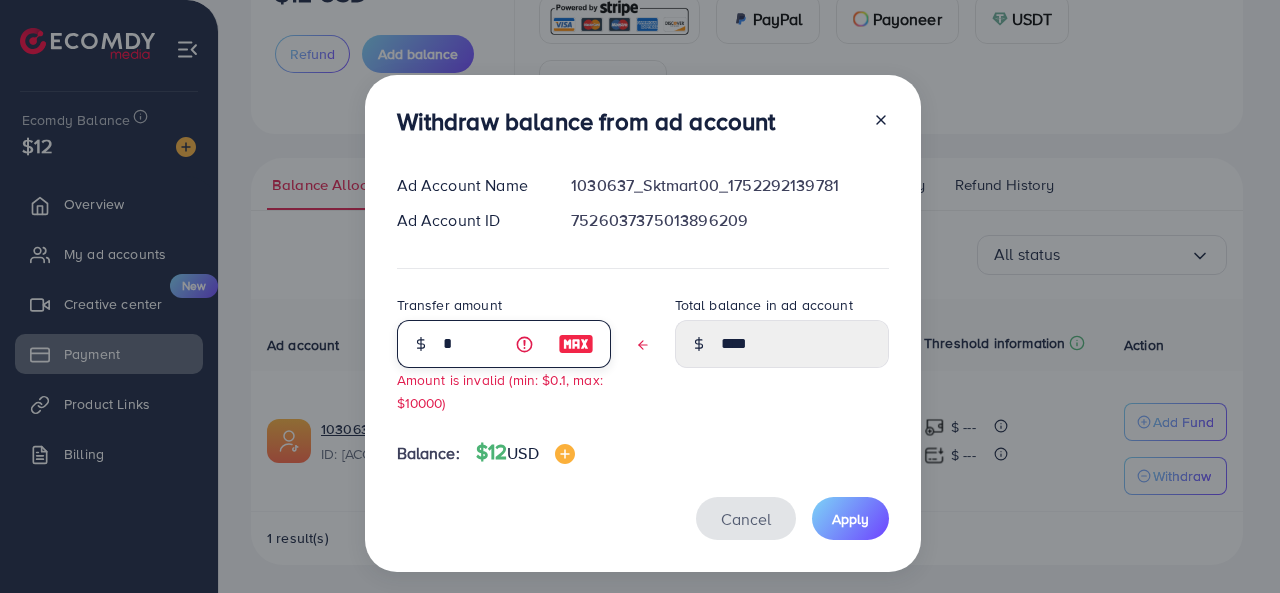 type on "*" 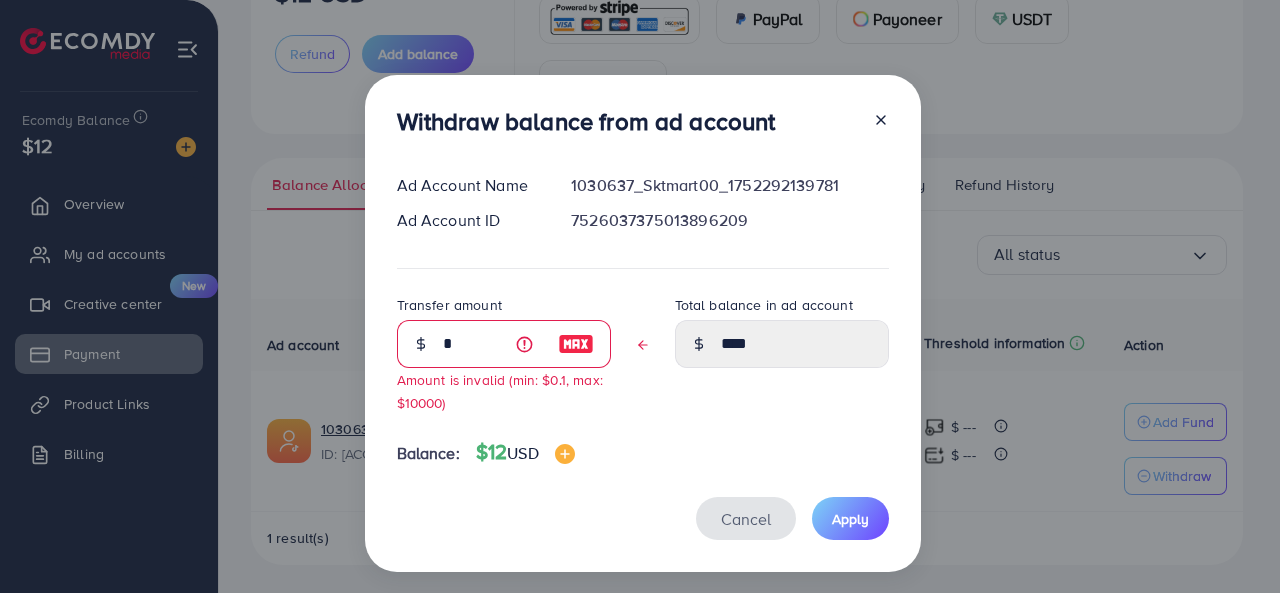 click on "Cancel" at bounding box center [746, 519] 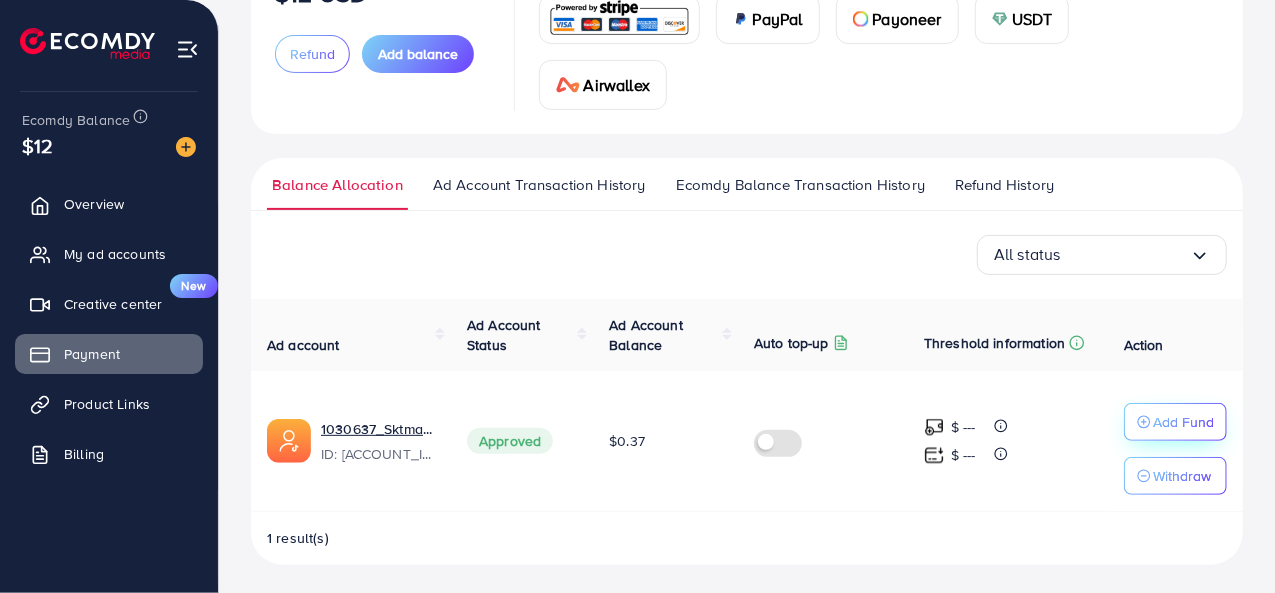 click on "Add Fund" at bounding box center [1183, 422] 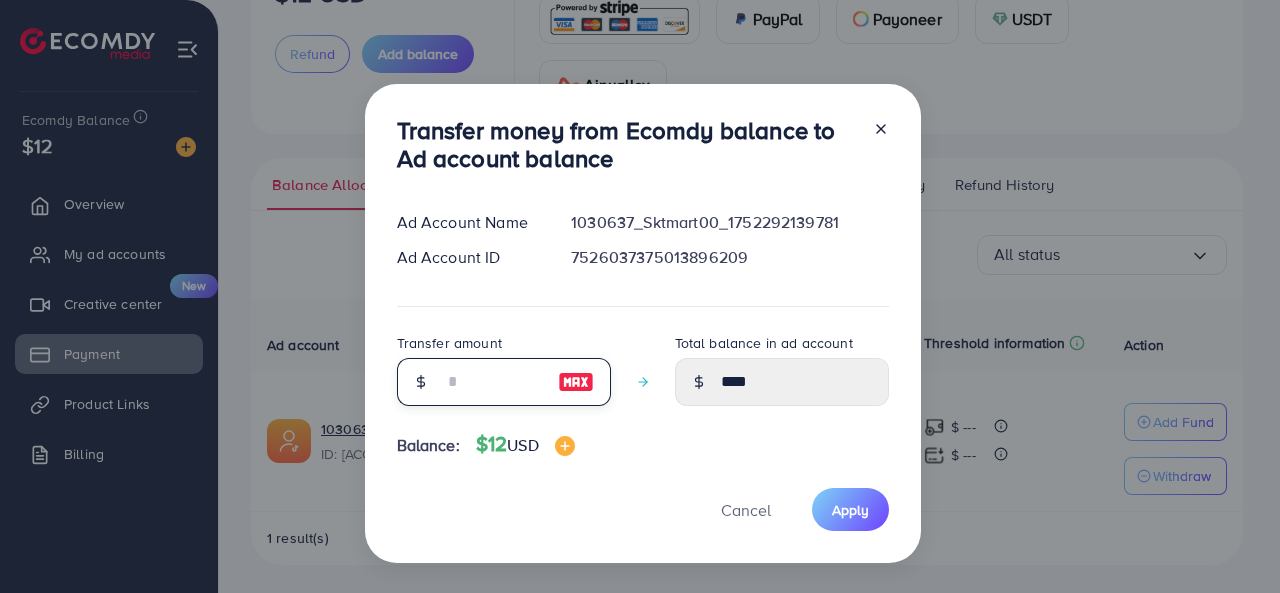click at bounding box center (493, 382) 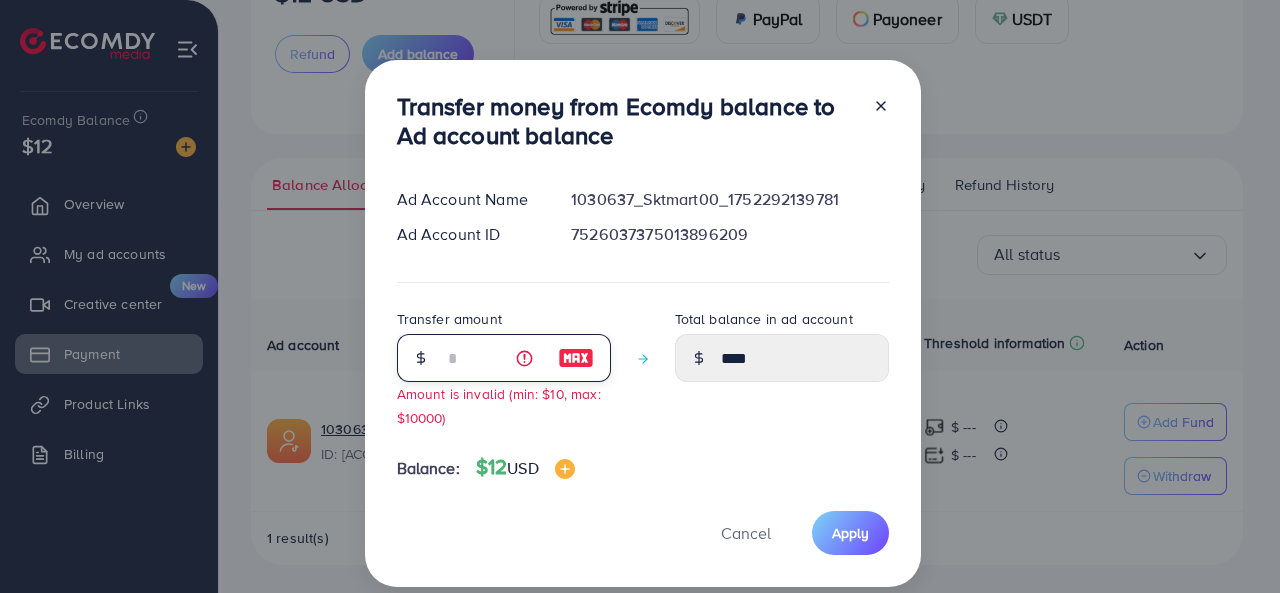 type on "**" 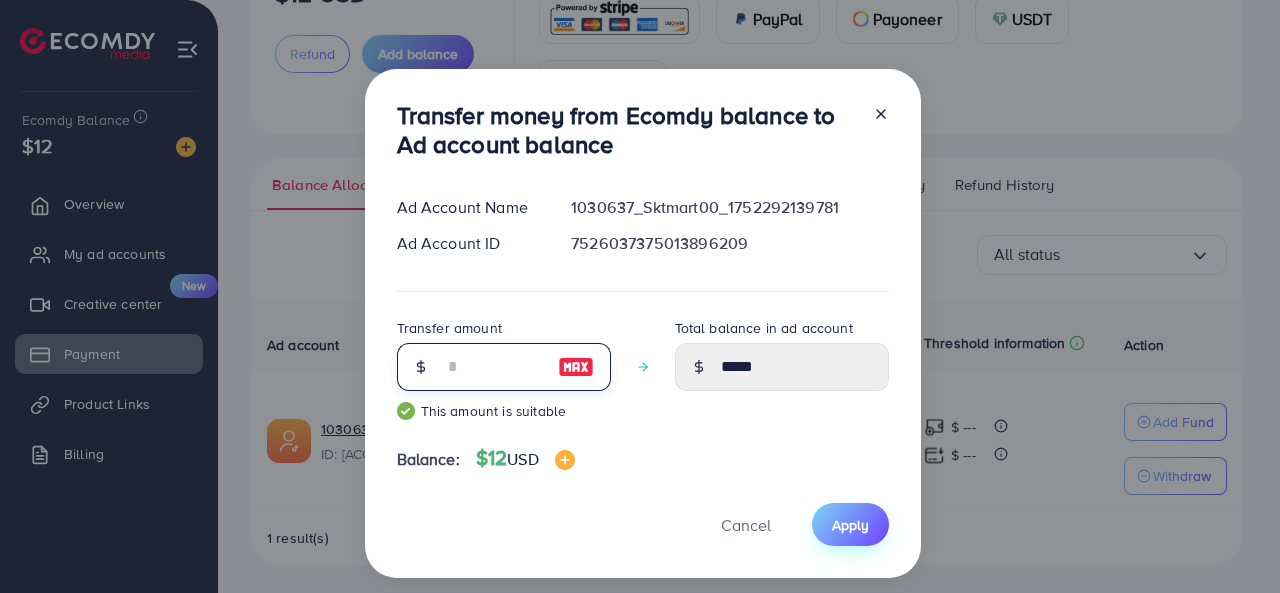 type on "**" 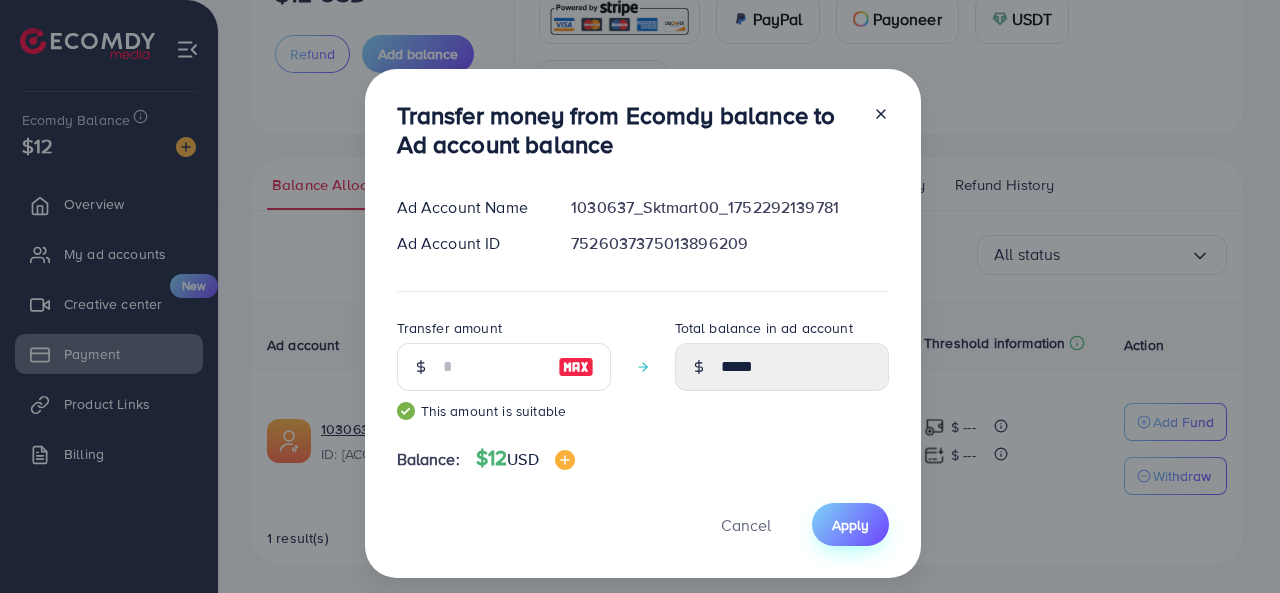click on "Apply" at bounding box center (850, 525) 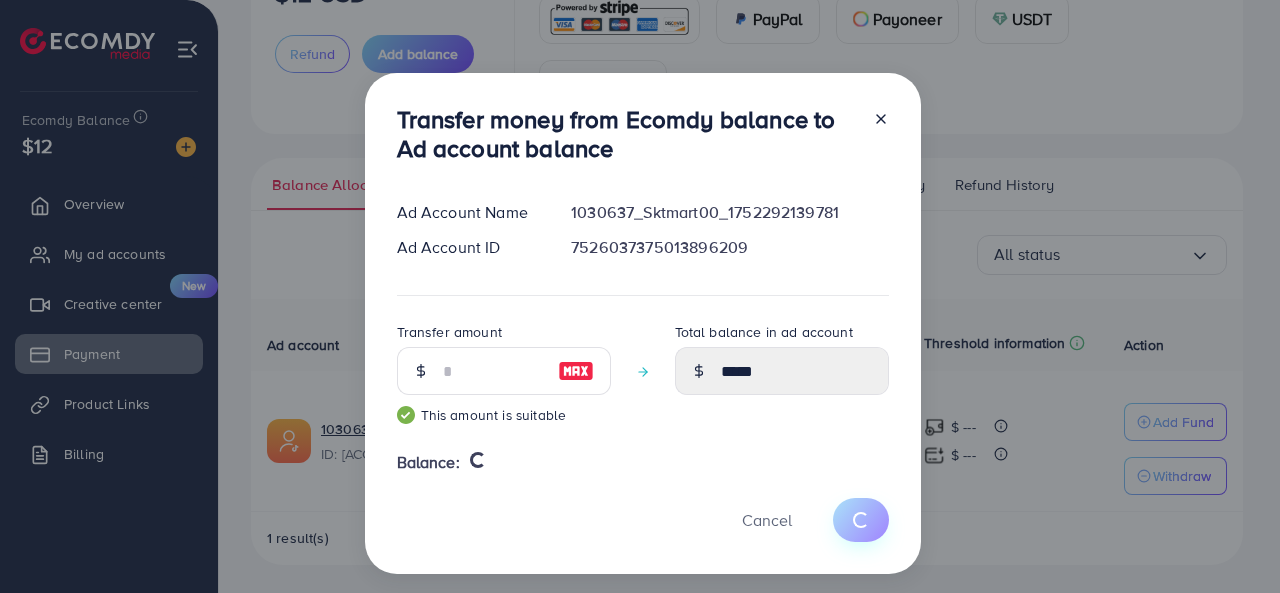 type 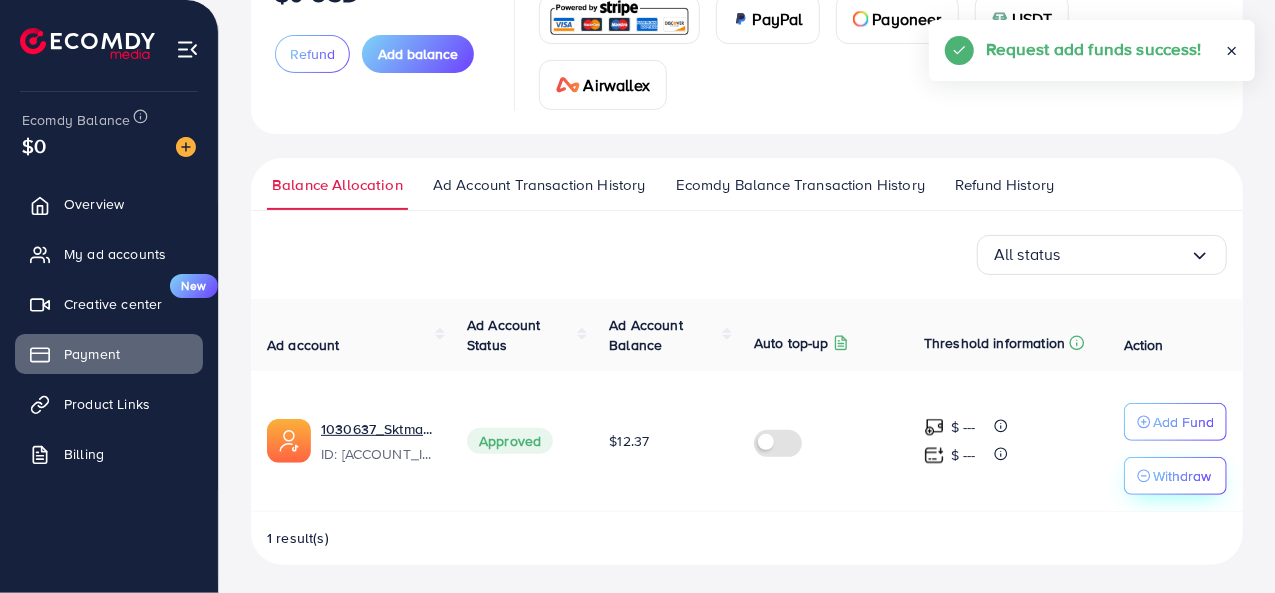 click 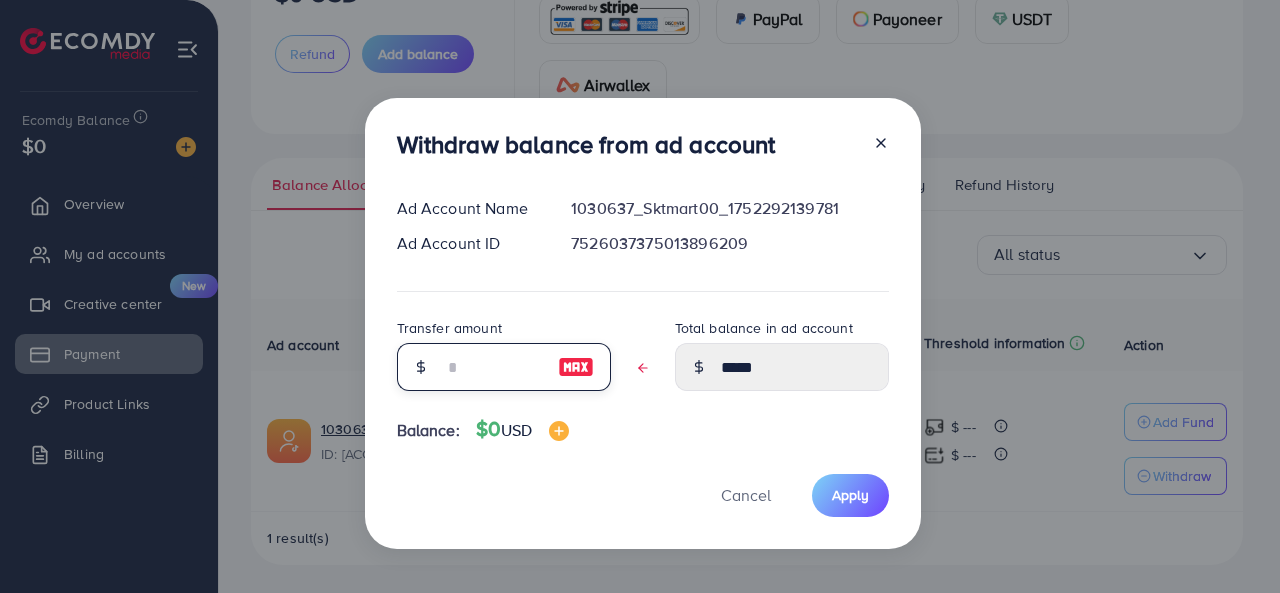 click at bounding box center [493, 367] 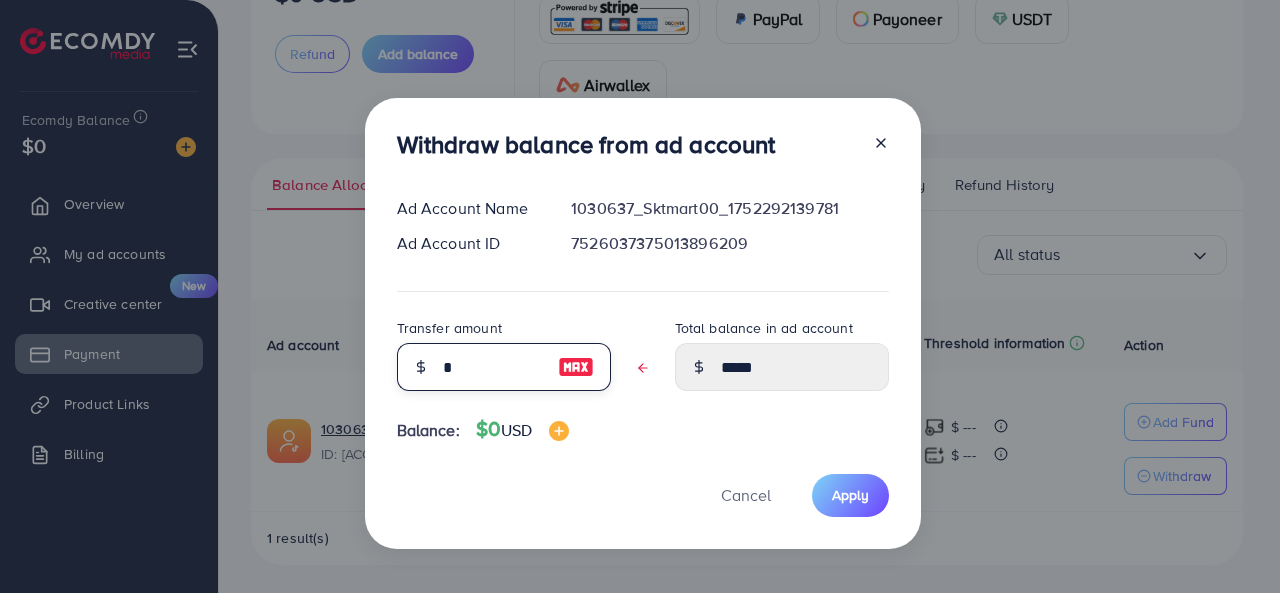 type on "*****" 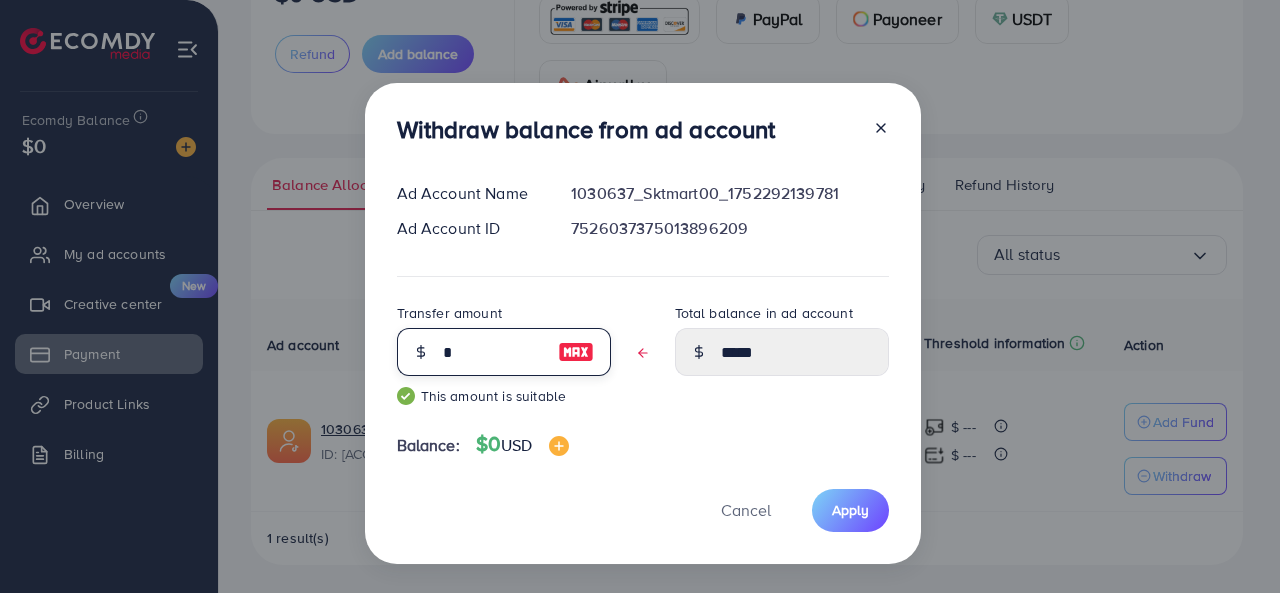 type on "**" 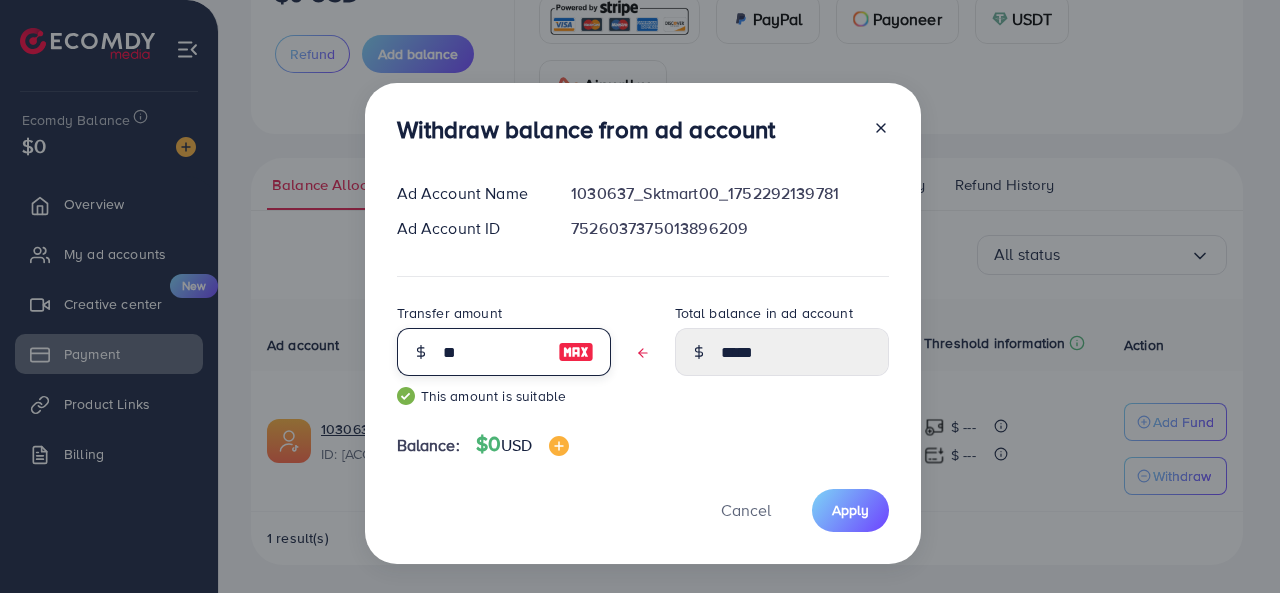 type on "****" 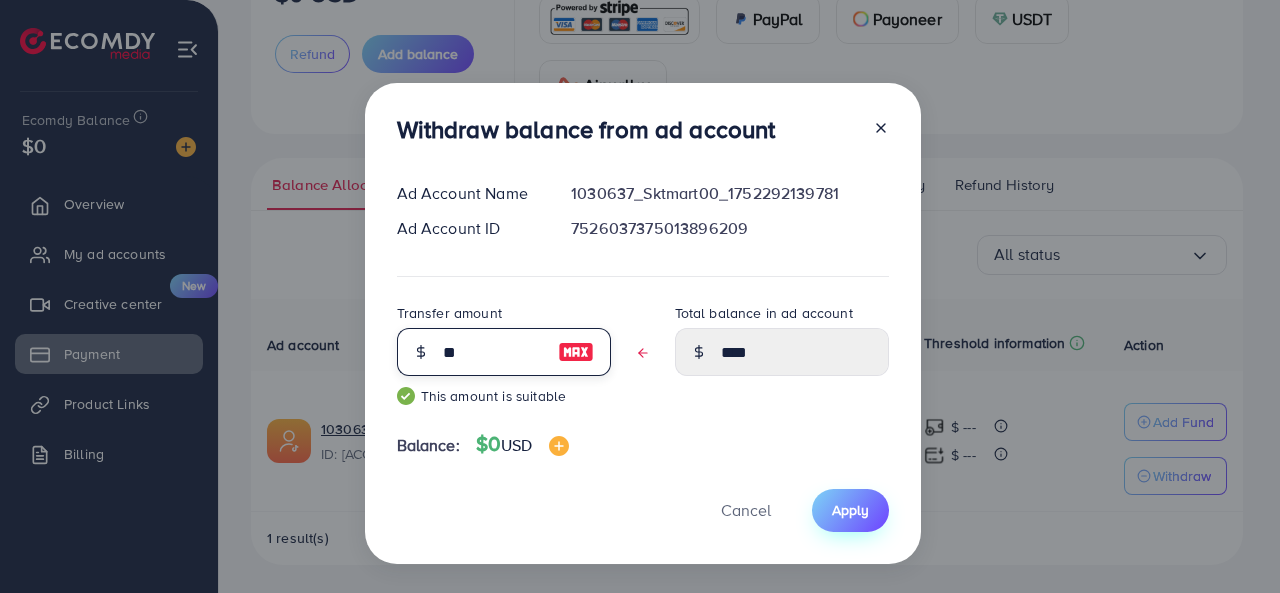 type on "**" 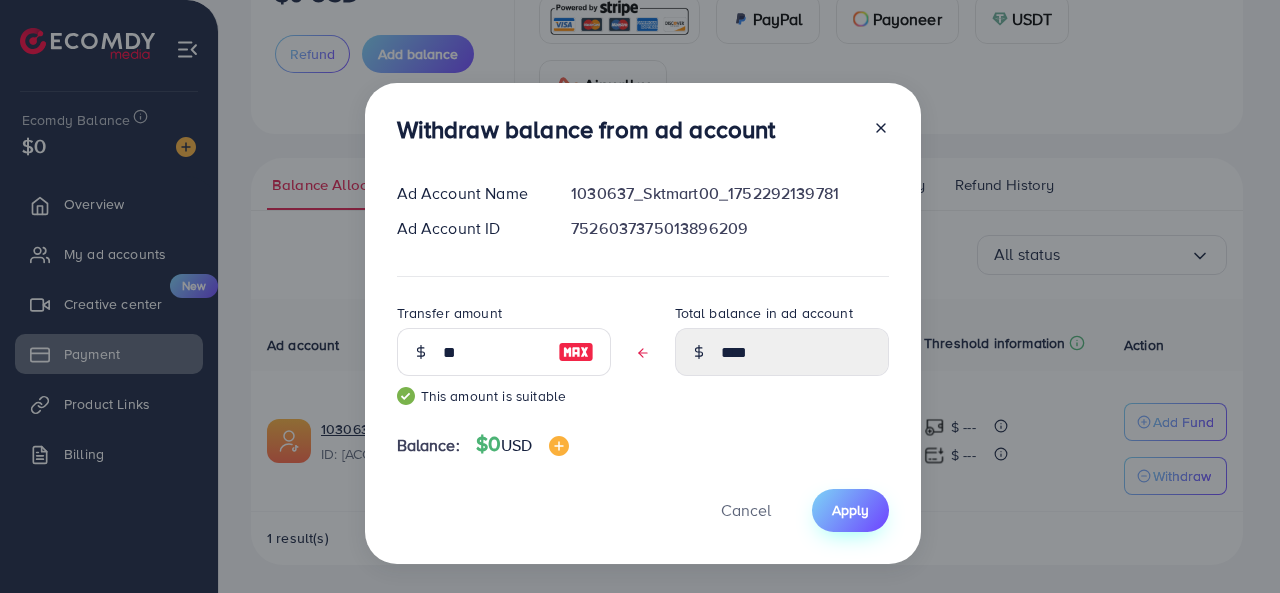 click on "Apply" at bounding box center [850, 510] 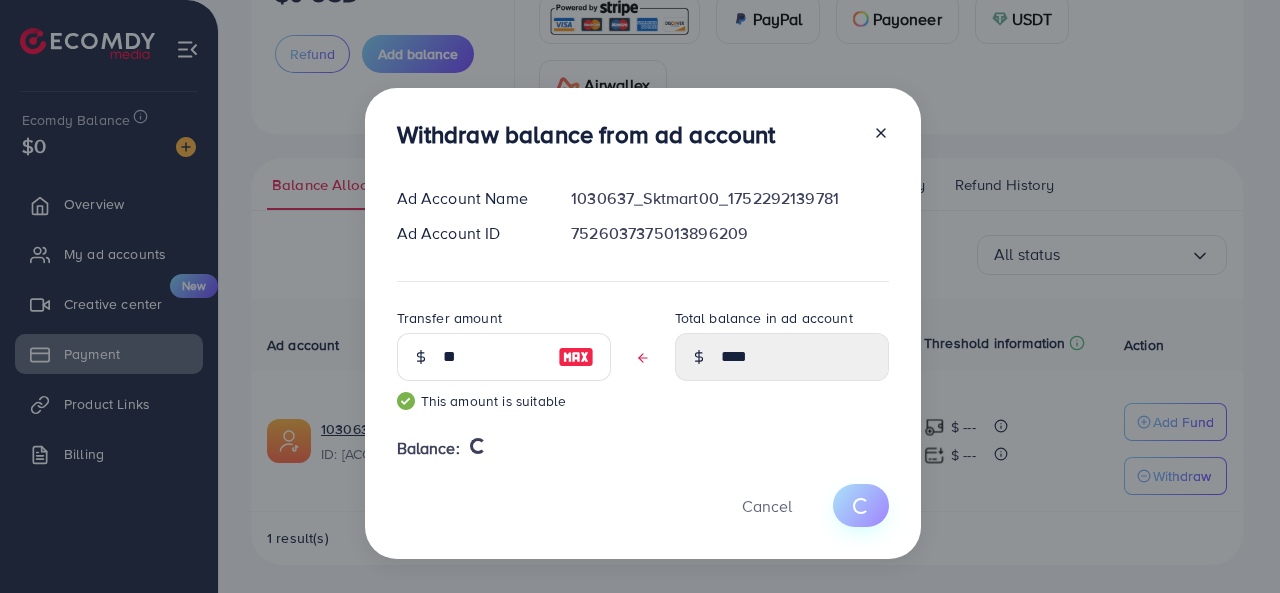 type 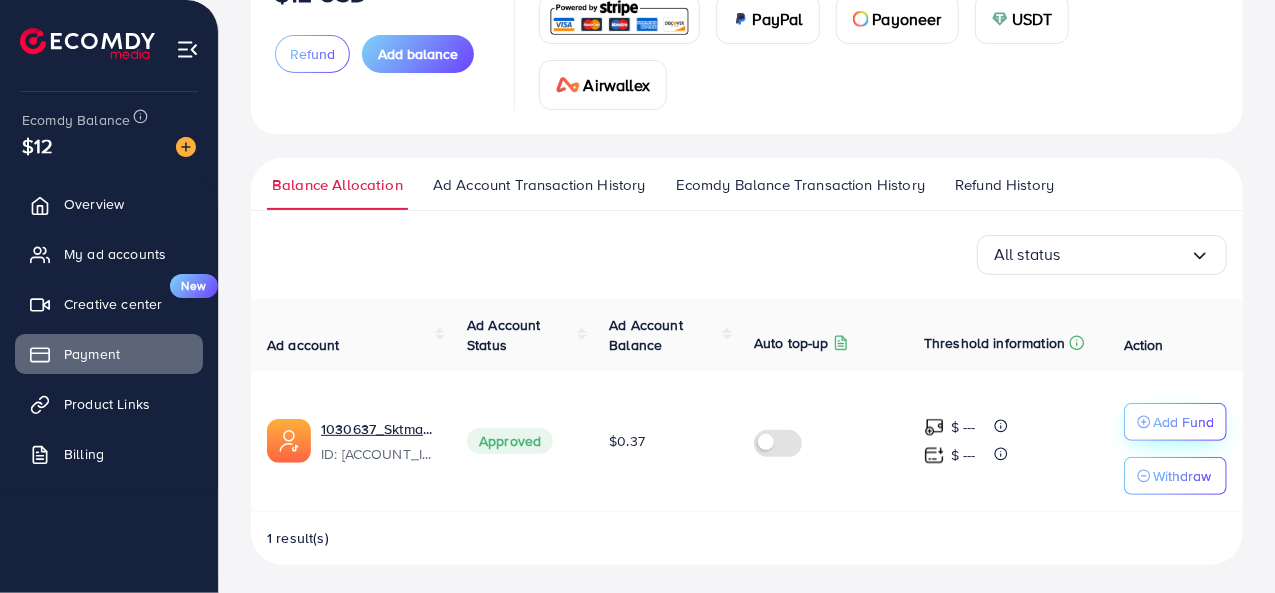 click on "Add Fund" at bounding box center (1183, 422) 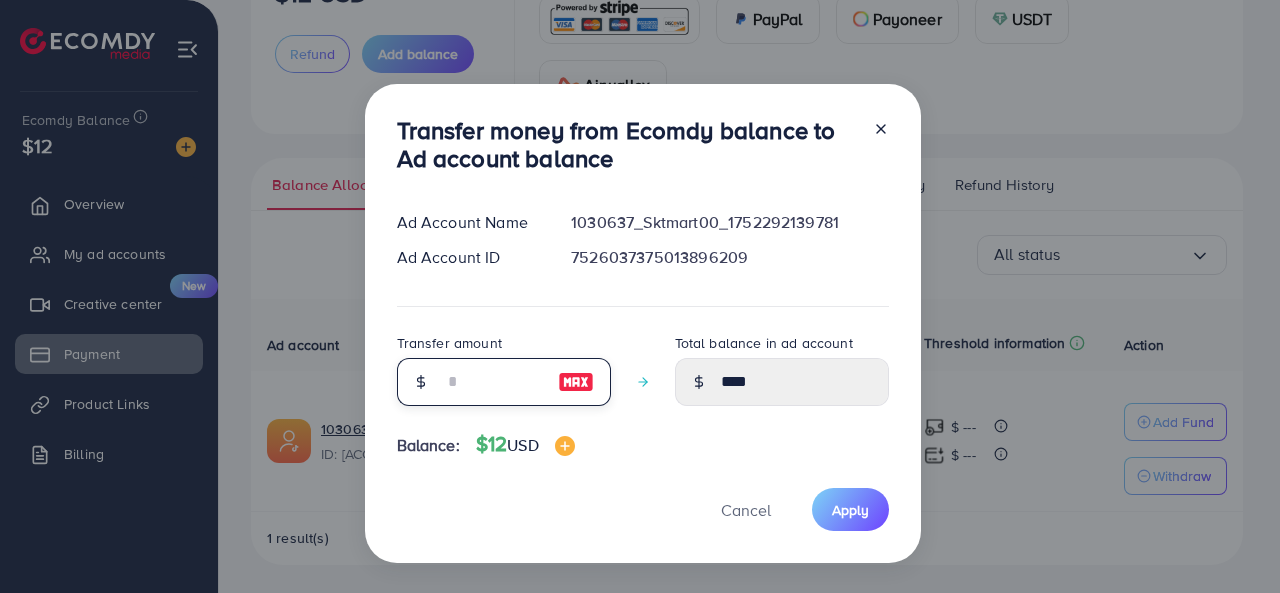 click at bounding box center (493, 382) 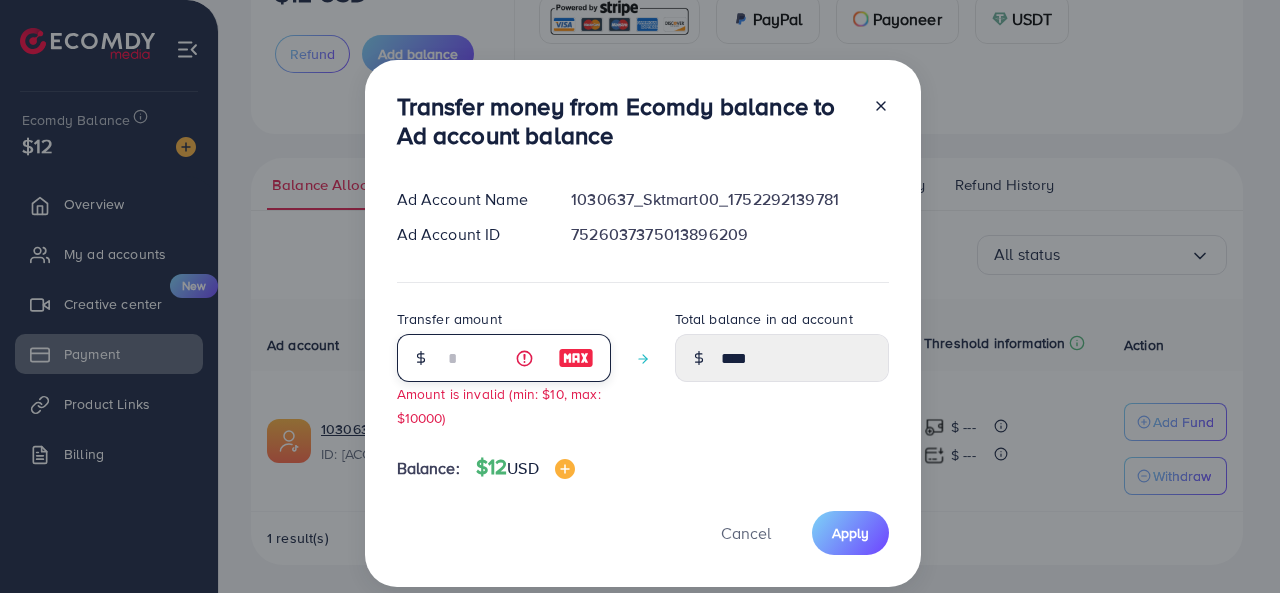 type on "****" 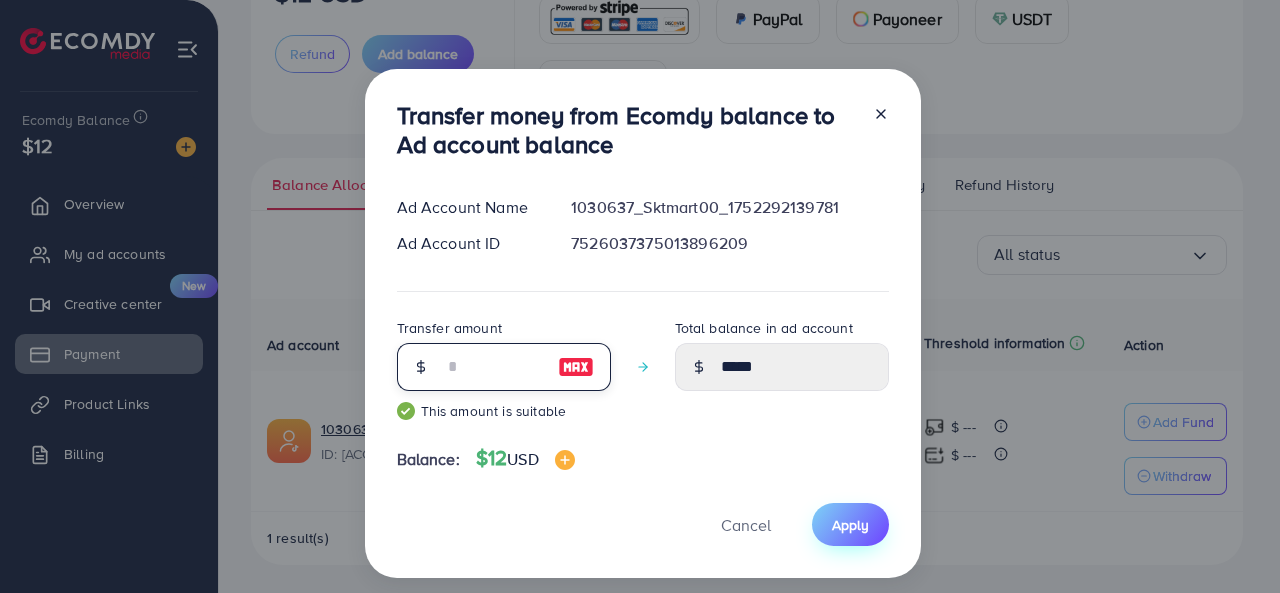type on "**" 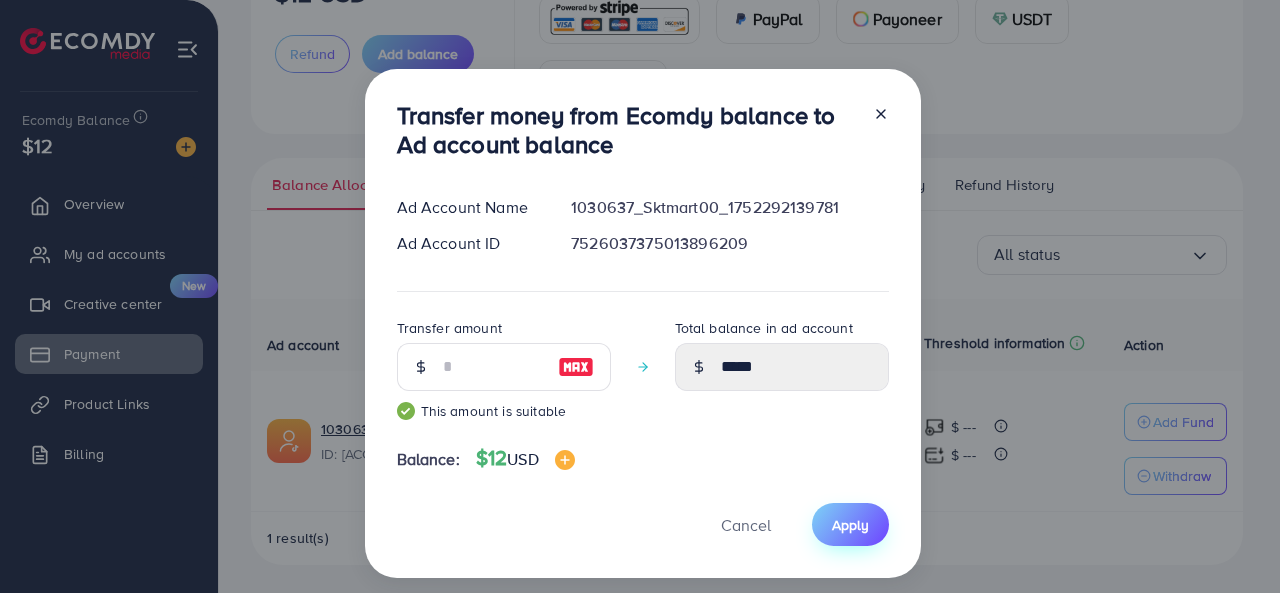 click on "Apply" at bounding box center (850, 524) 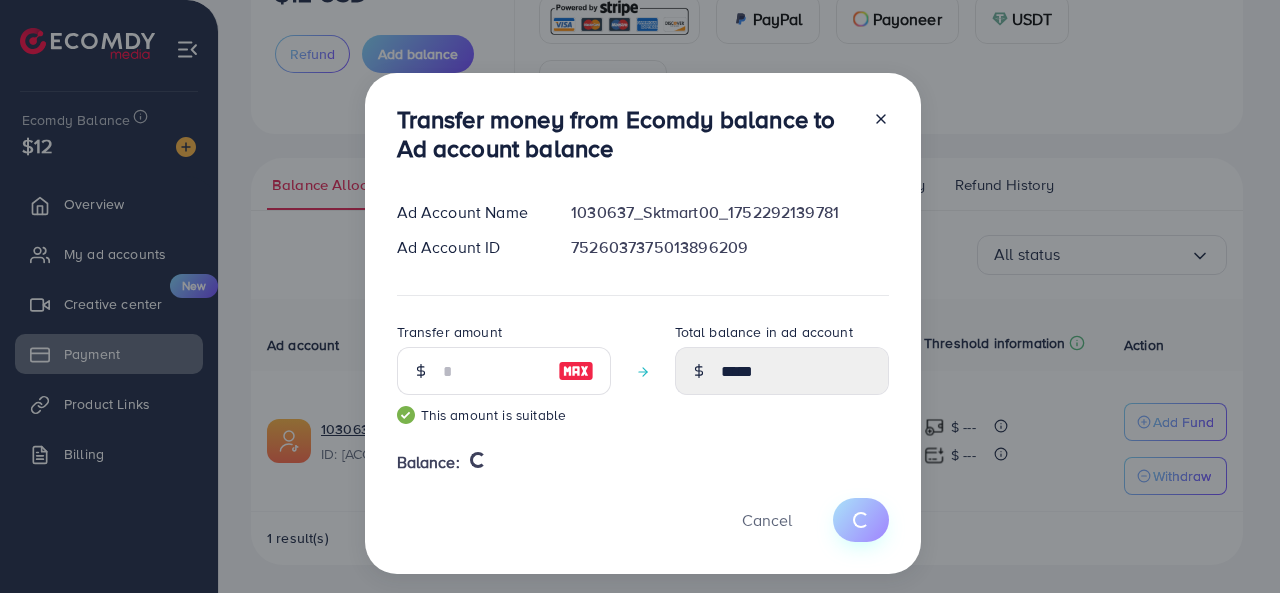 type 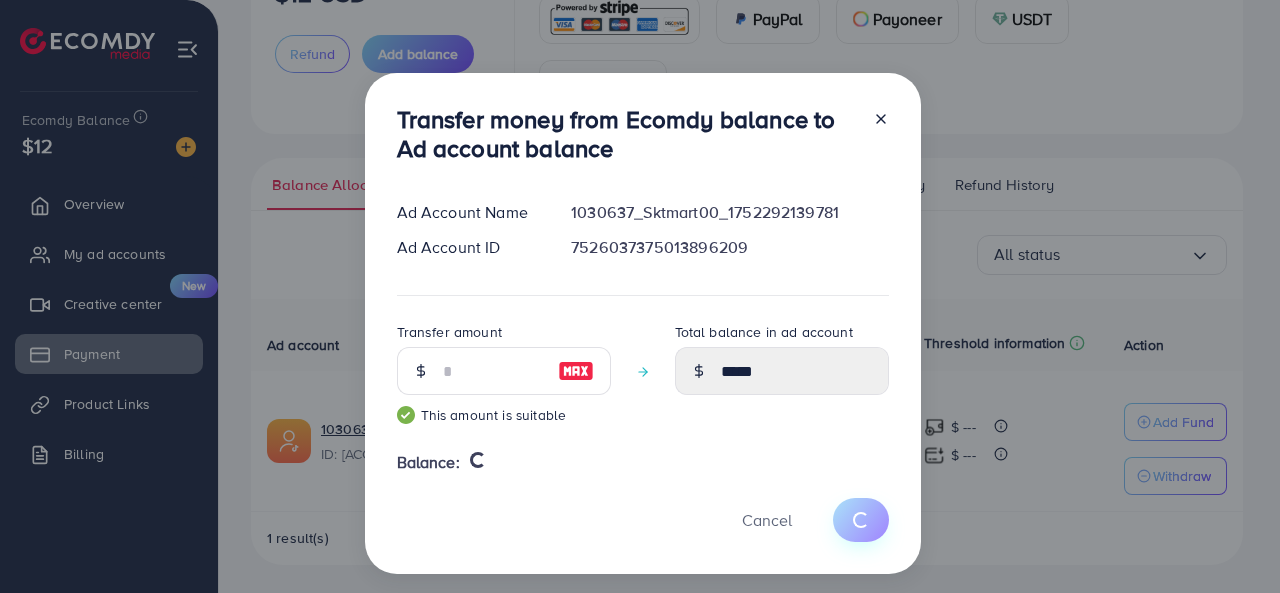 type on "****" 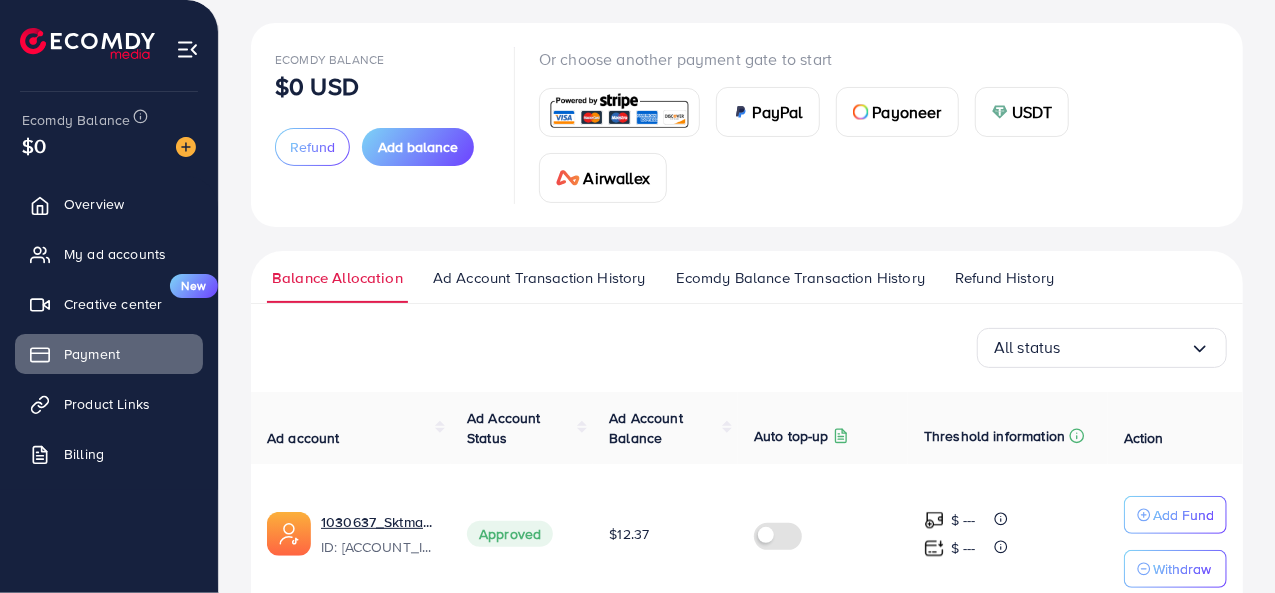 scroll, scrollTop: 0, scrollLeft: 0, axis: both 